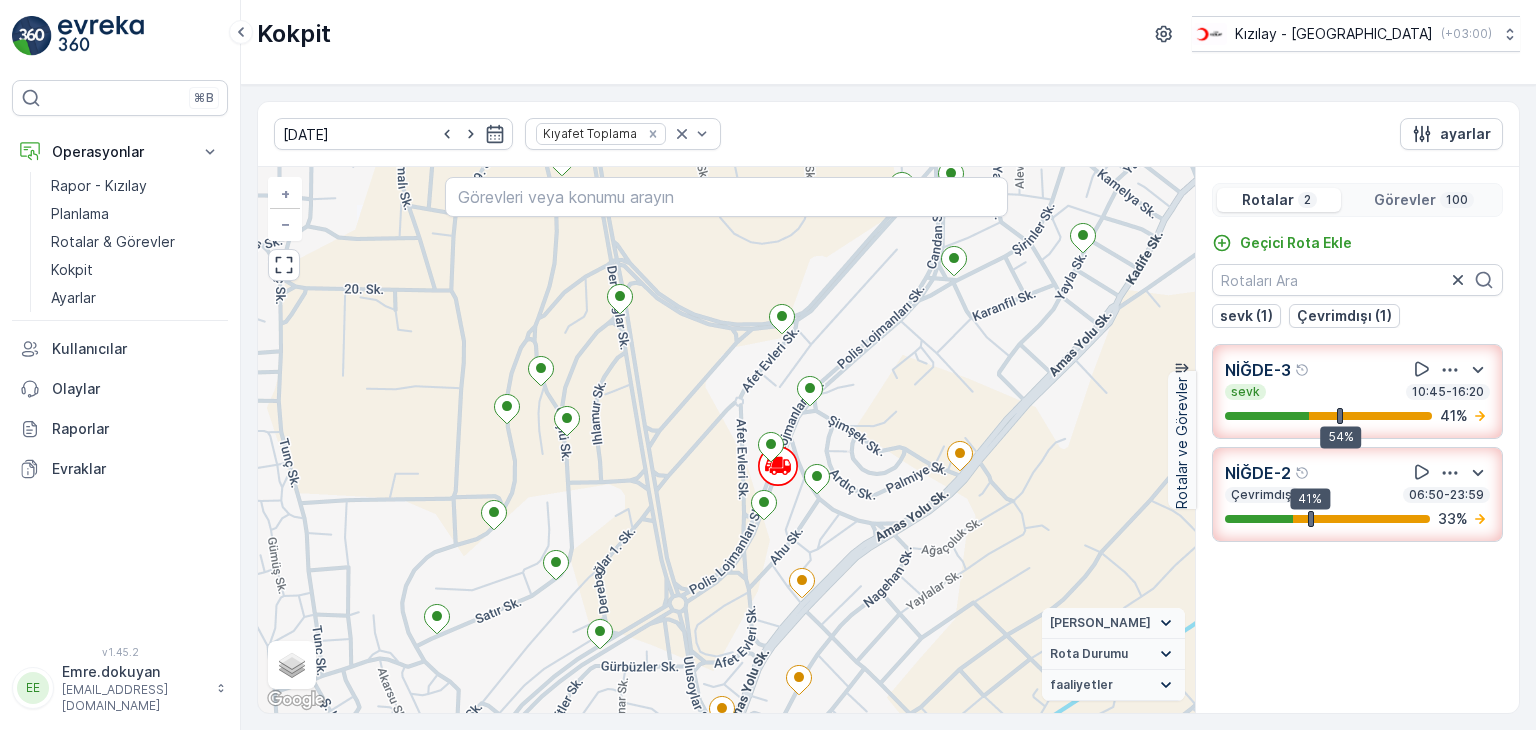 scroll, scrollTop: 0, scrollLeft: 0, axis: both 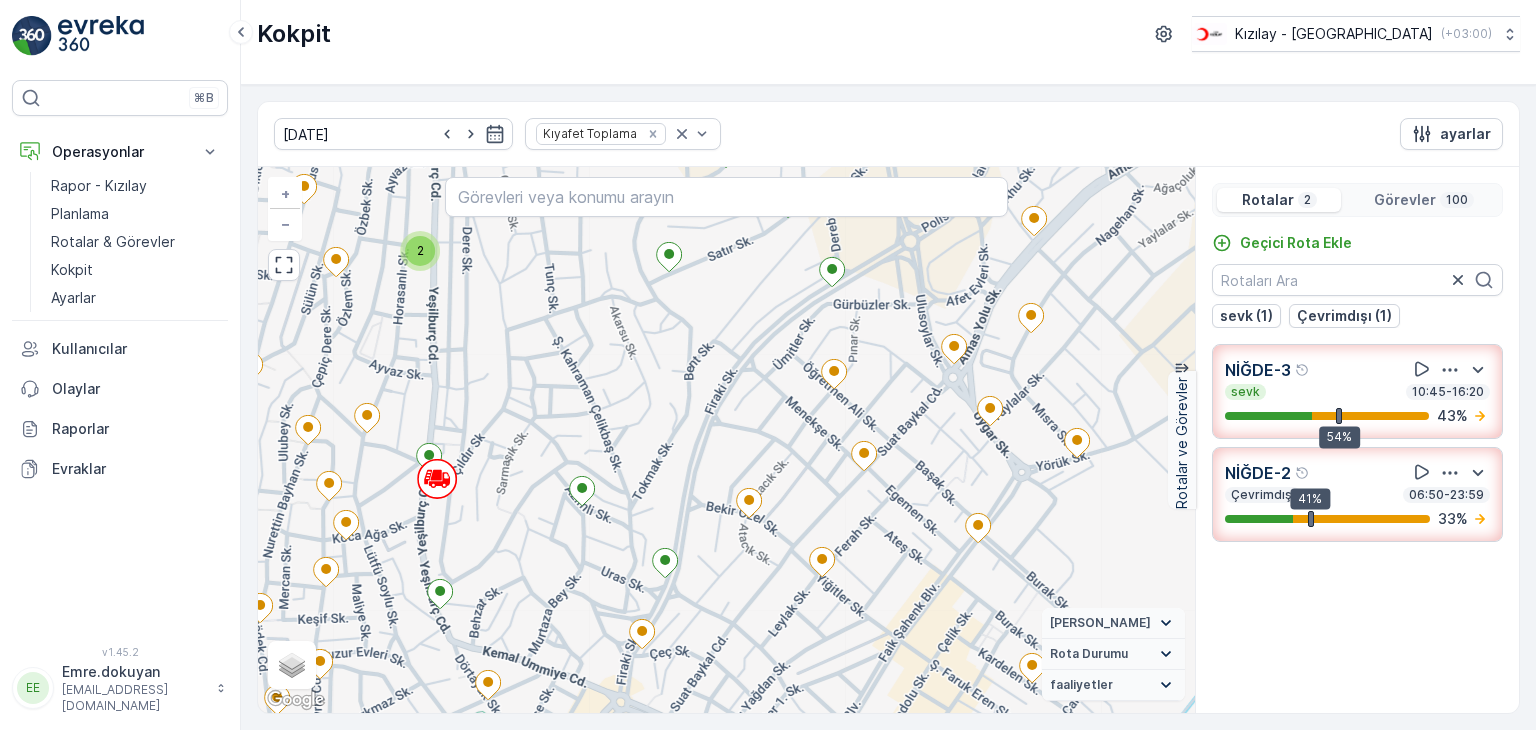 drag, startPoint x: 856, startPoint y: 473, endPoint x: 512, endPoint y: 298, distance: 385.95465 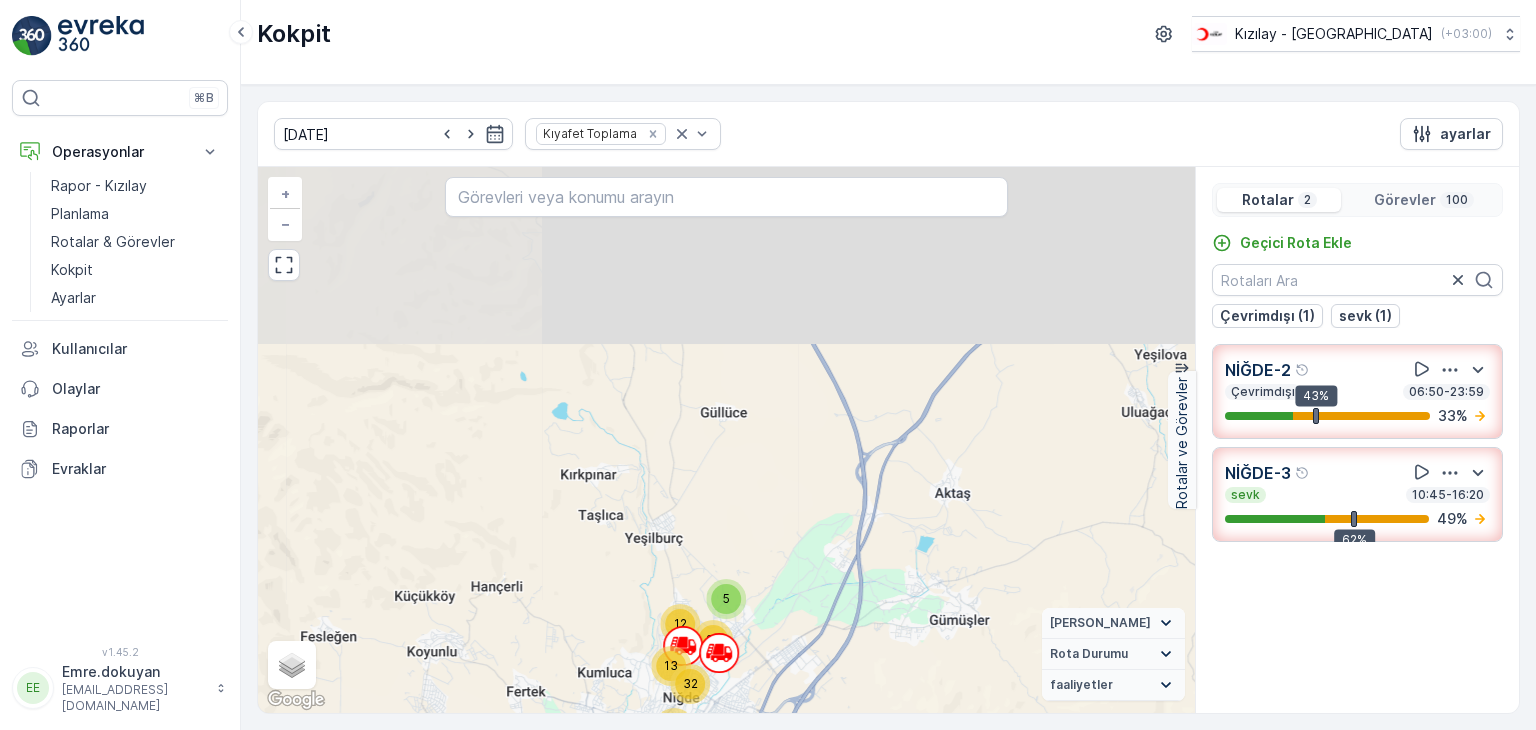 drag, startPoint x: 923, startPoint y: 436, endPoint x: 791, endPoint y: 652, distance: 253.14027 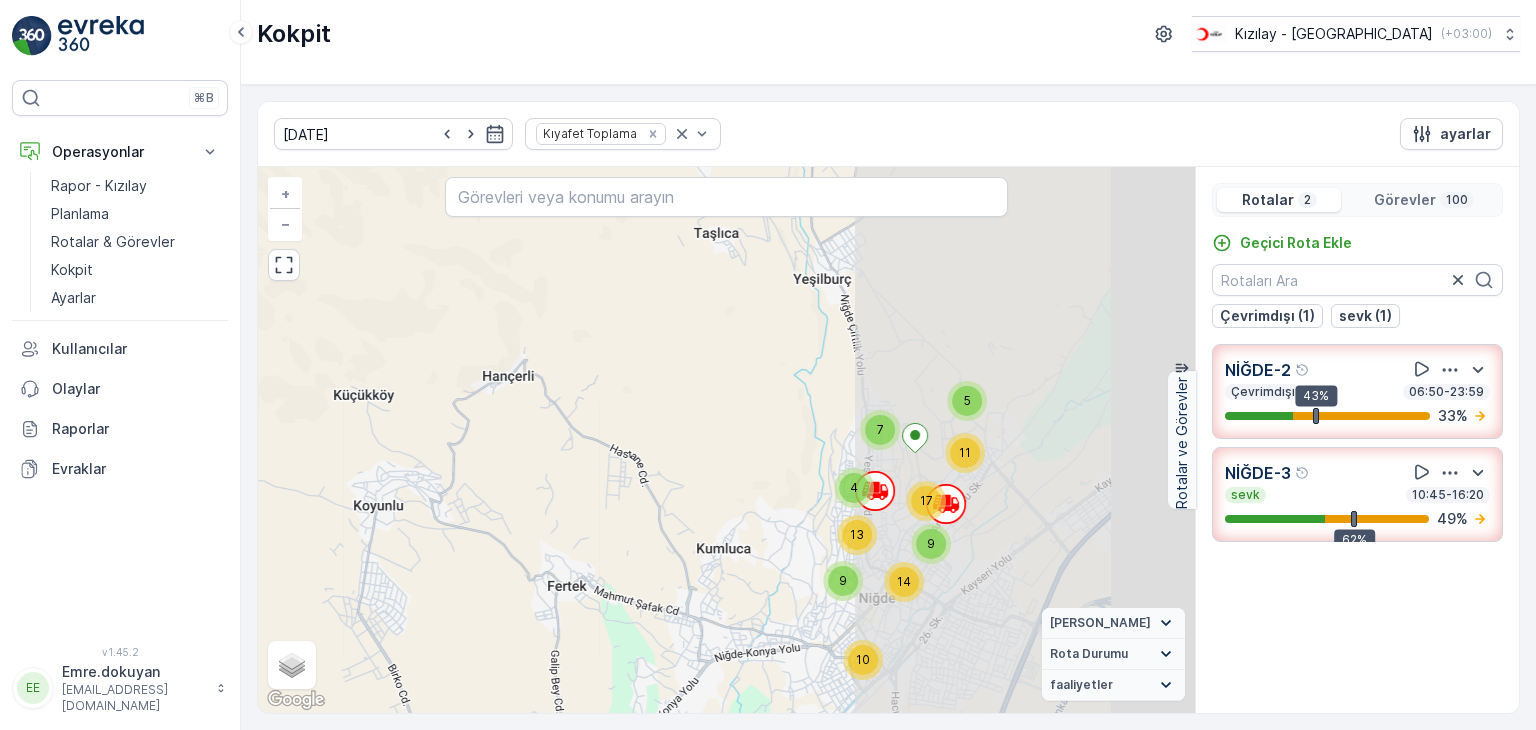 drag, startPoint x: 1004, startPoint y: 550, endPoint x: 632, endPoint y: 524, distance: 372.9075 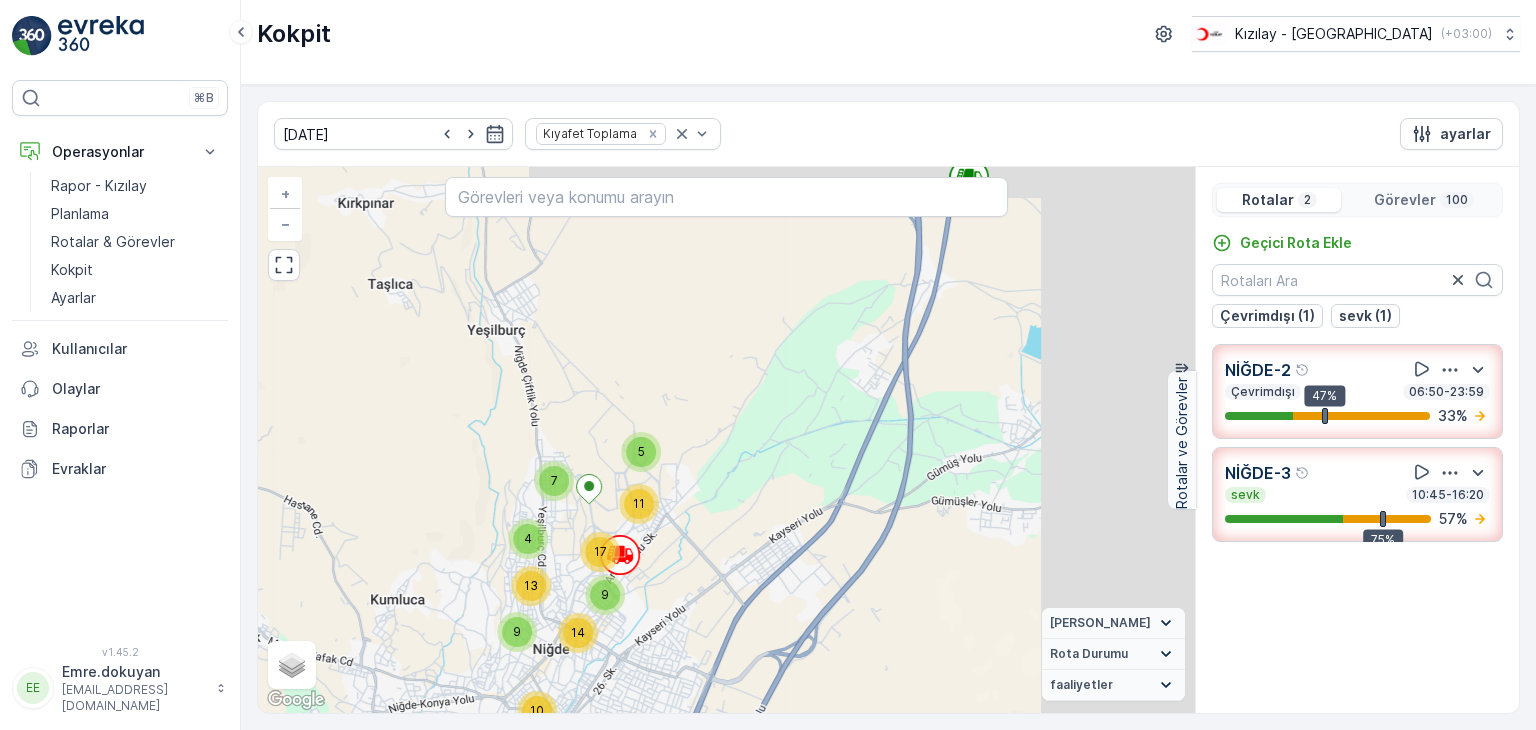 drag, startPoint x: 751, startPoint y: 528, endPoint x: 416, endPoint y: 582, distance: 339.32434 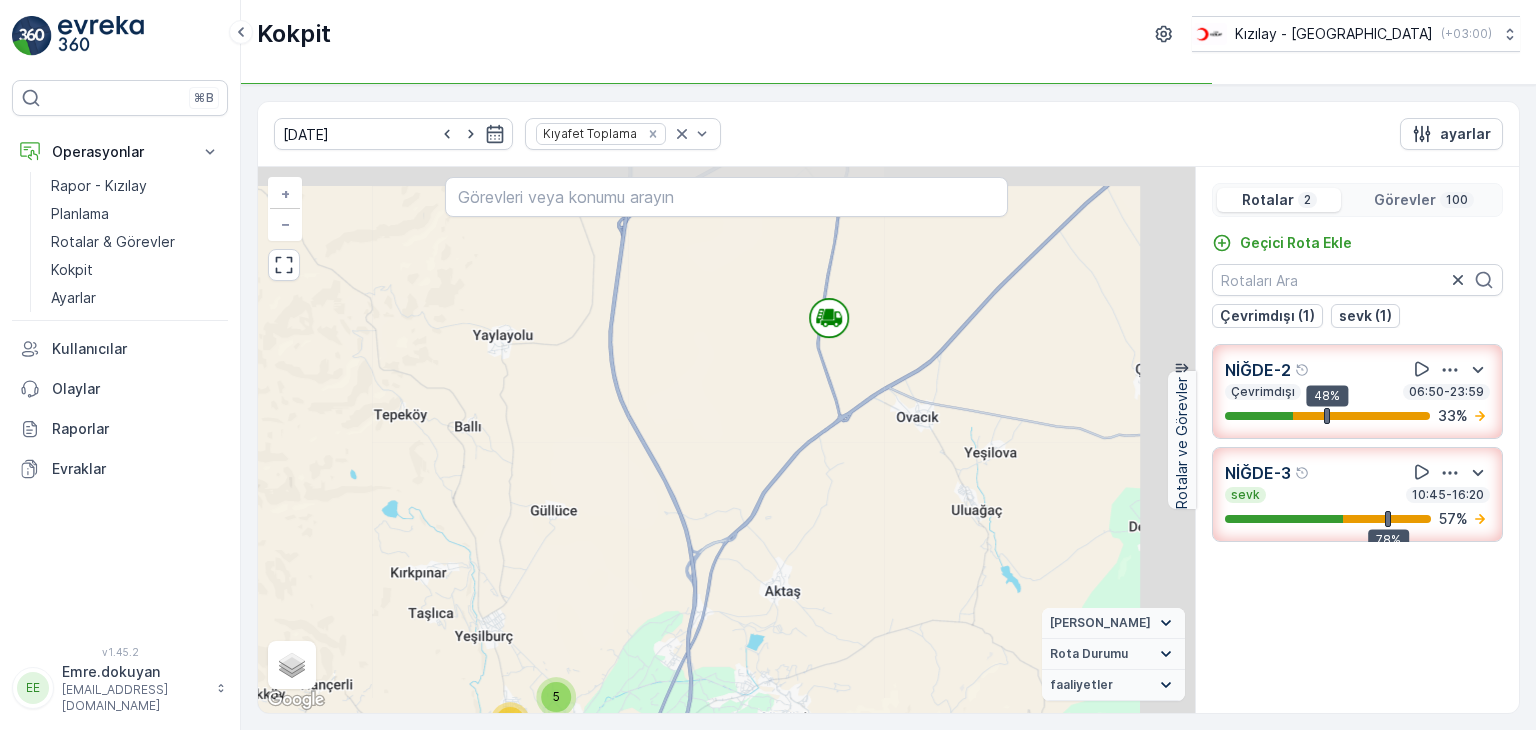 drag, startPoint x: 847, startPoint y: 355, endPoint x: 692, endPoint y: 594, distance: 284.86136 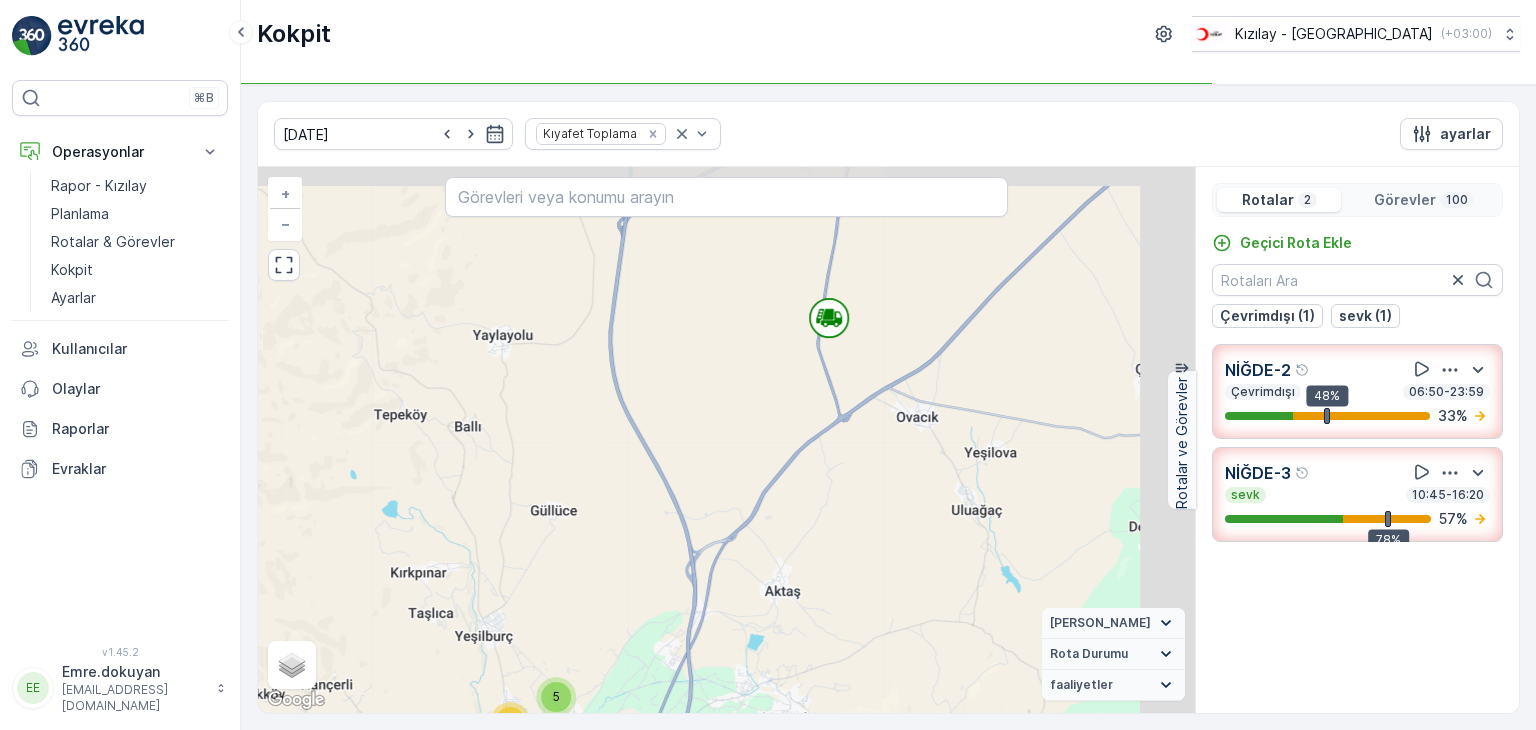 click on "12 5 13 10 28 32 + −  Uydu  Yol haritası  Arazi  Karışık  Leaflet Klavye kısayolları Harita Verileri Harita verileri ©2025 Google Harita verileri ©2025 Google 2 km  Metrik ve emperyal birimler arasında geçiş yapmak için tıklayın Şartlar Harita hatası bildirin Vekil Durumu Hareket halinde Sabit Rota Durumu Yaklaşan sevk Bitmiş giriş VCR Başarısız Çevrimdışı gönderilmemiş Süresi doldu İptal Edildi faaliyetler Başlangıç noktası Bitiş noktası YAKIT İmha etmek mola hız sınırı" at bounding box center [726, 440] 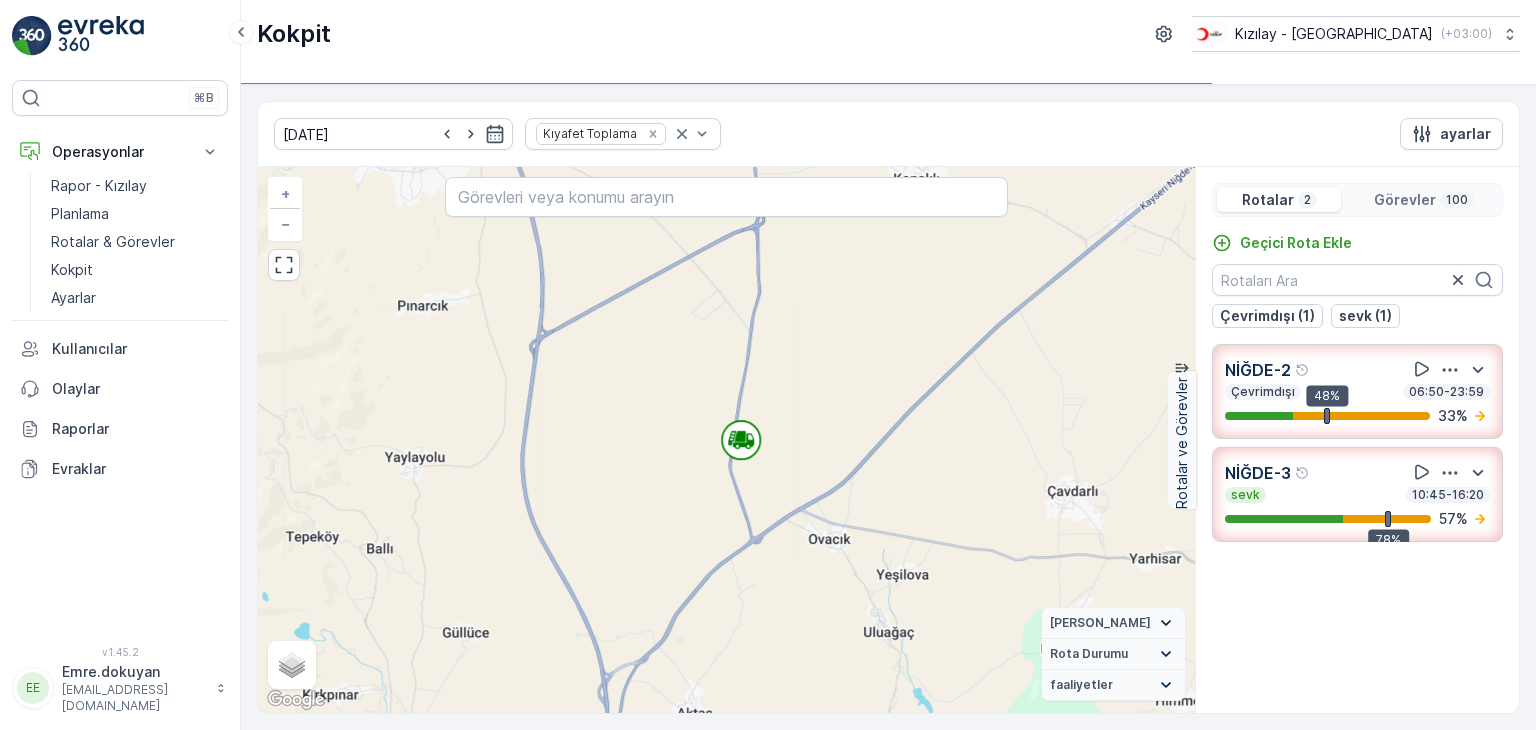 drag, startPoint x: 812, startPoint y: 377, endPoint x: 668, endPoint y: 589, distance: 256.2811 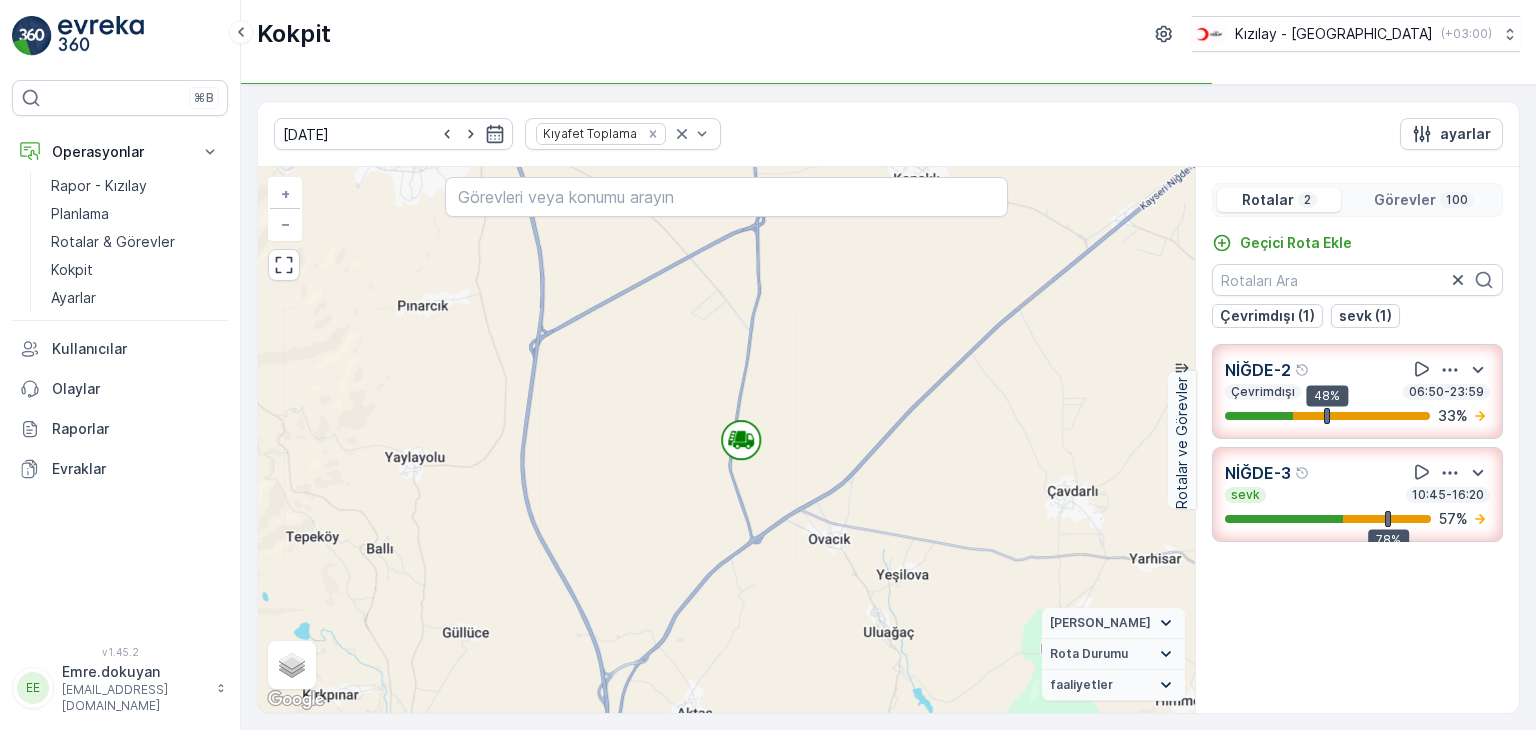 click on "12 5 13 10 28 32 + −  Uydu  Yol haritası  Arazi  Karışık  Leaflet Klavye kısayolları Harita Verileri Harita verileri ©2025 Google Harita verileri ©2025 Google 2 km  Metrik ve emperyal birimler arasında geçiş yapmak için tıklayın Şartlar Harita hatası bildirin Vekil Durumu Hareket halinde Sabit Rota Durumu Yaklaşan sevk Bitmiş giriş VCR Başarısız Çevrimdışı gönderilmemiş Süresi doldu İptal Edildi faaliyetler Başlangıç noktası Bitiş noktası YAKIT İmha etmek mola hız sınırı" at bounding box center [726, 440] 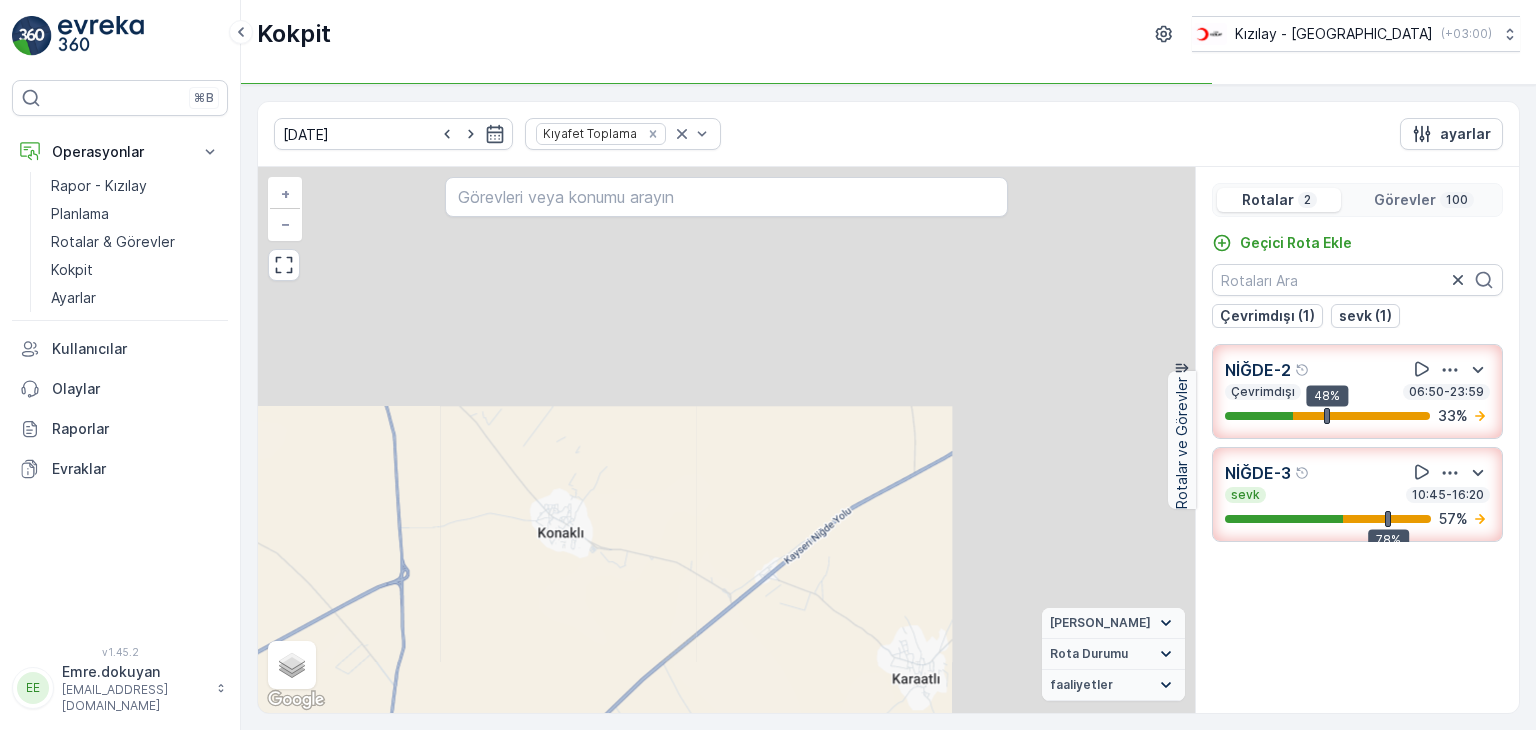 drag, startPoint x: 797, startPoint y: 345, endPoint x: 504, endPoint y: 595, distance: 385.161 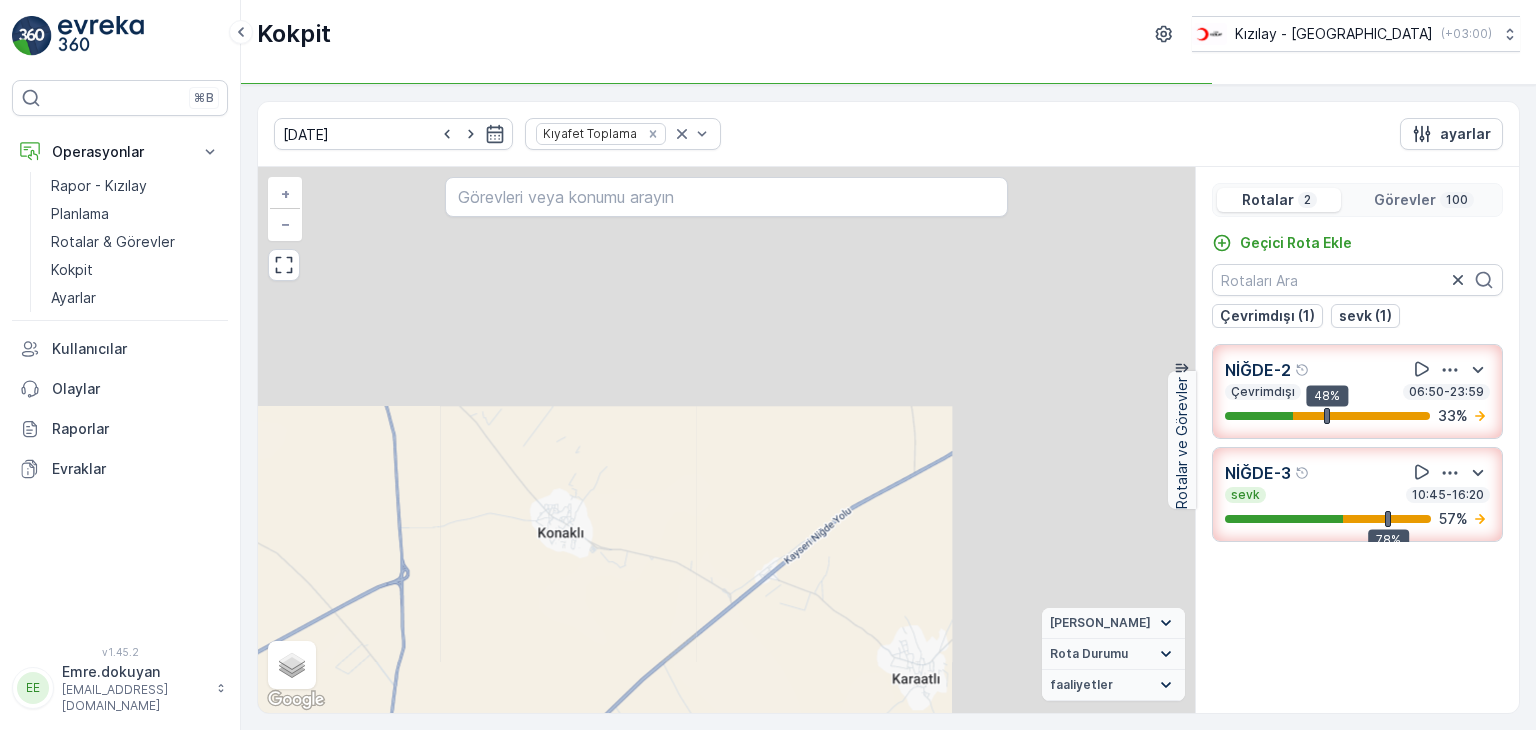 click on "12 5 13 10 28 32 + −  Uydu  Yol haritası  Arazi  Karışık  Leaflet Klavye kısayolları Harita Verileri Harita verileri ©2025 Google Harita verileri ©2025 Google 2 km  Metrik ve emperyal birimler arasında geçiş yapmak için tıklayın Şartlar Harita hatası bildirin Vekil Durumu Hareket halinde Sabit Rota Durumu Yaklaşan sevk Bitmiş giriş VCR Başarısız Çevrimdışı gönderilmemiş Süresi doldu İptal Edildi faaliyetler Başlangıç noktası Bitiş noktası YAKIT İmha etmek mola hız sınırı" at bounding box center [726, 440] 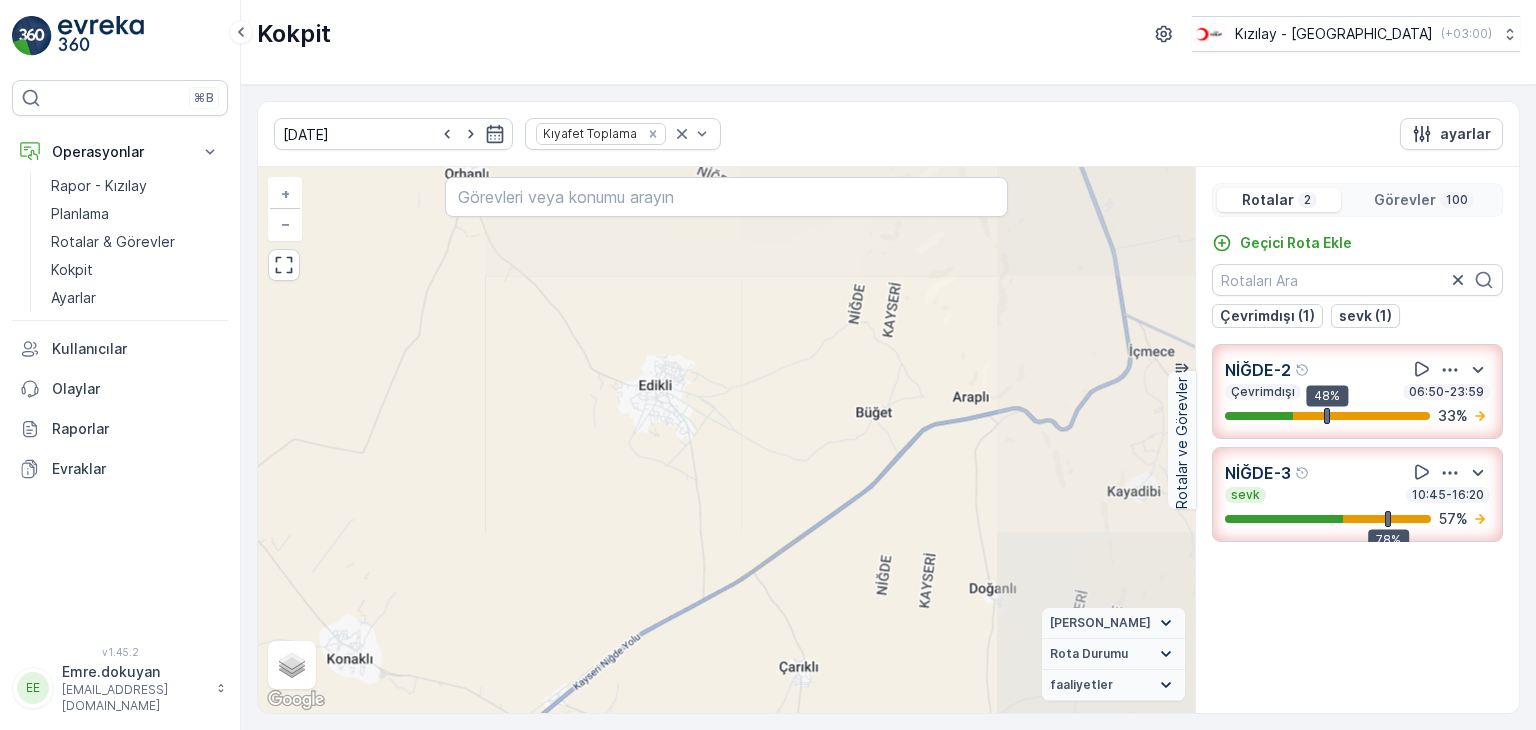 drag, startPoint x: 846, startPoint y: 457, endPoint x: 635, endPoint y: 581, distance: 244.73863 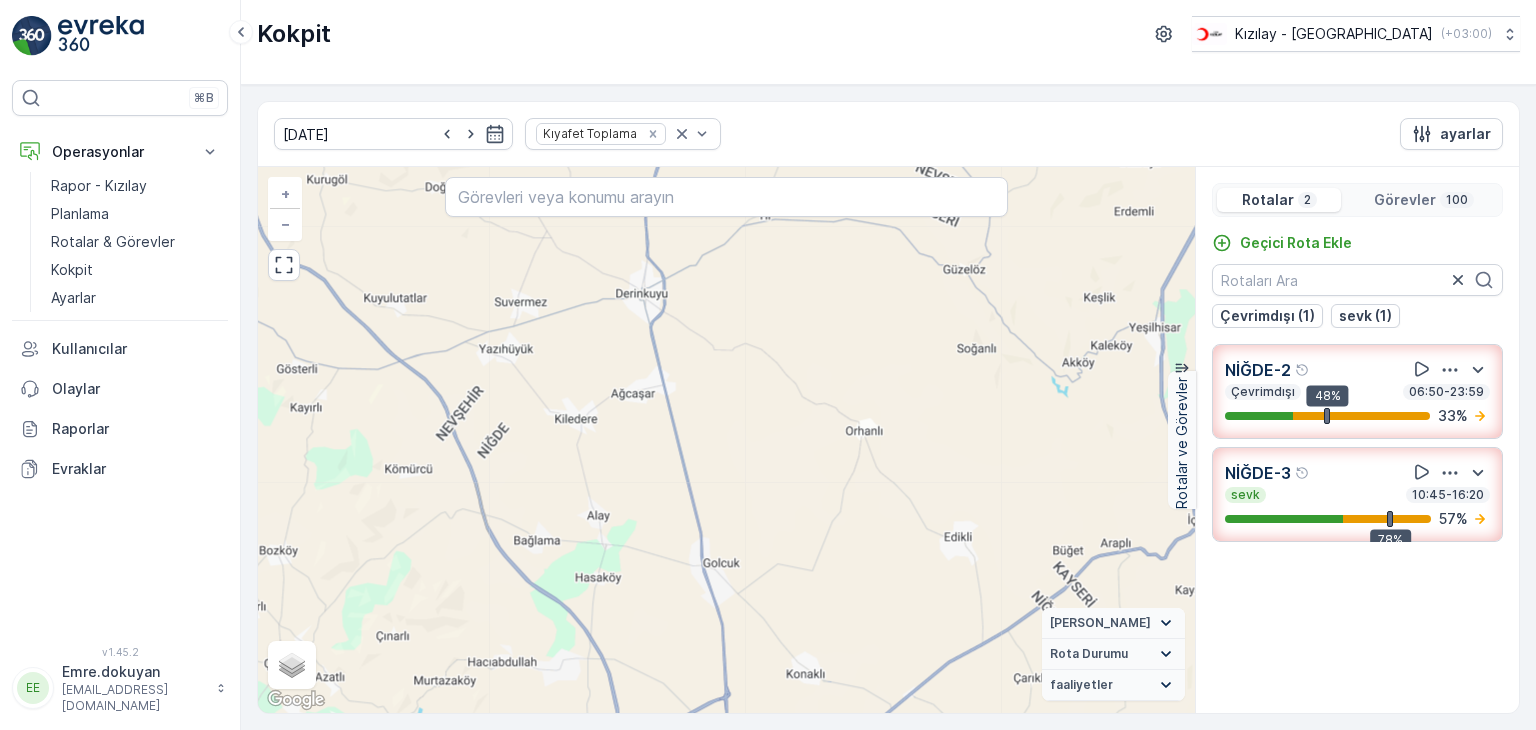 drag, startPoint x: 665, startPoint y: 372, endPoint x: 842, endPoint y: 494, distance: 214.97209 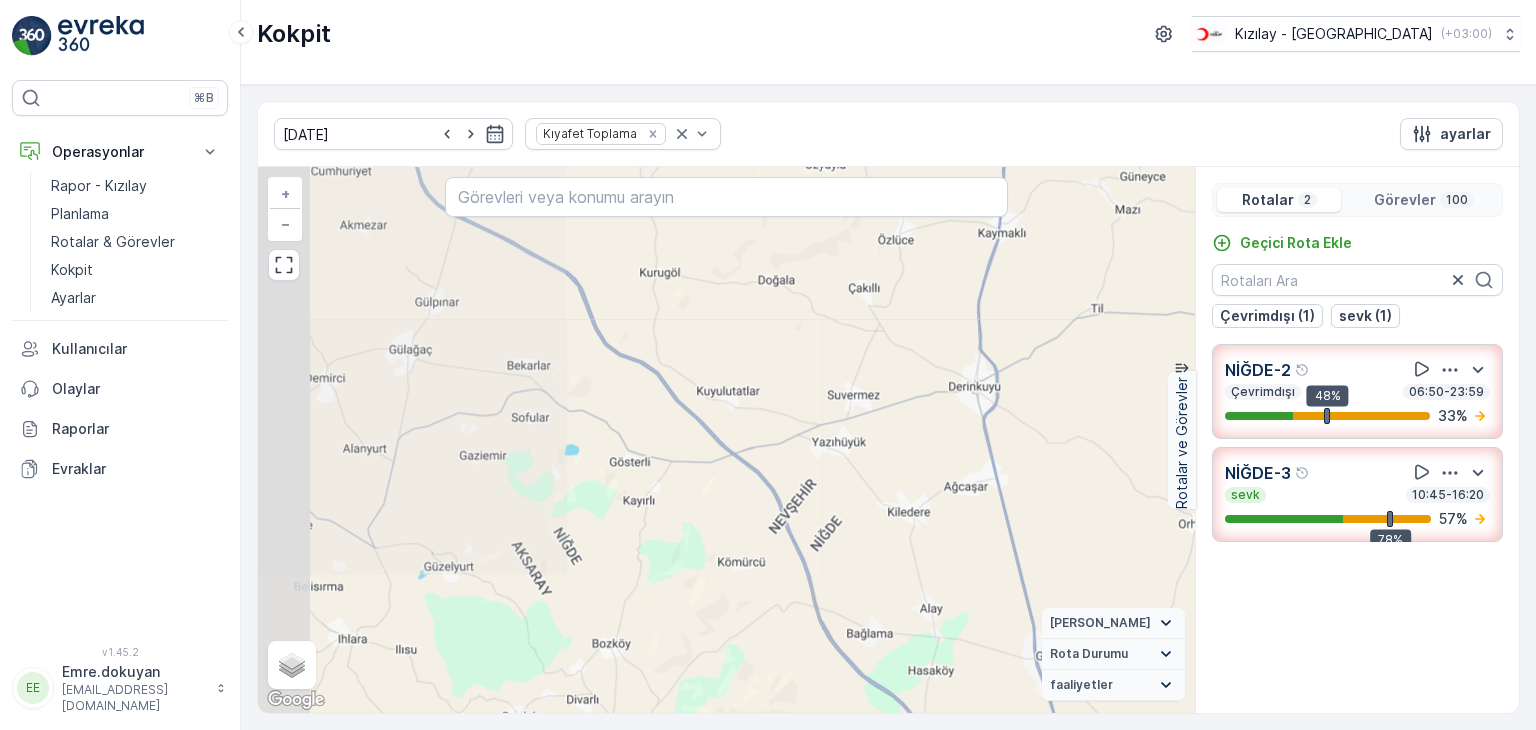 drag, startPoint x: 602, startPoint y: 362, endPoint x: 936, endPoint y: 455, distance: 346.70593 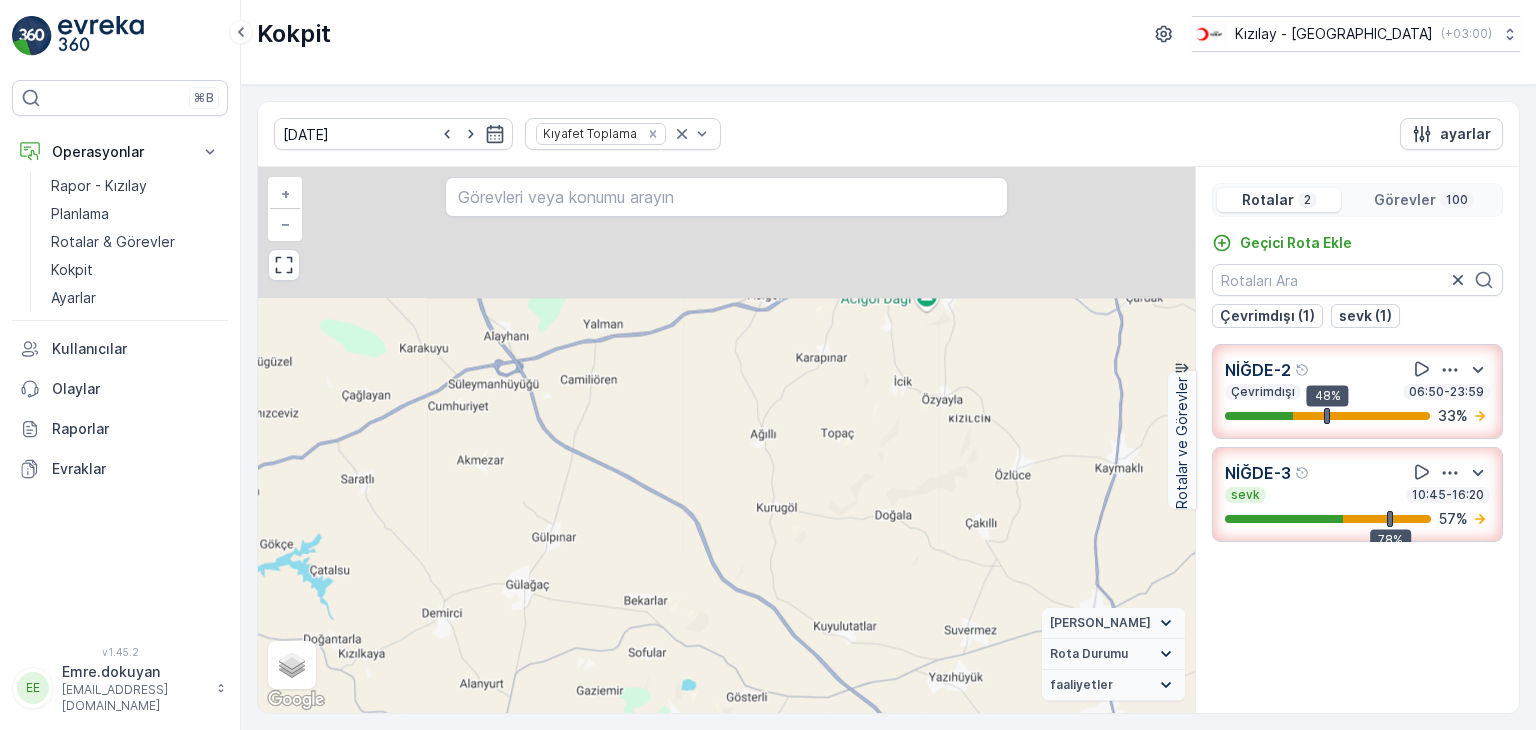 drag, startPoint x: 718, startPoint y: 320, endPoint x: 834, endPoint y: 555, distance: 262.0706 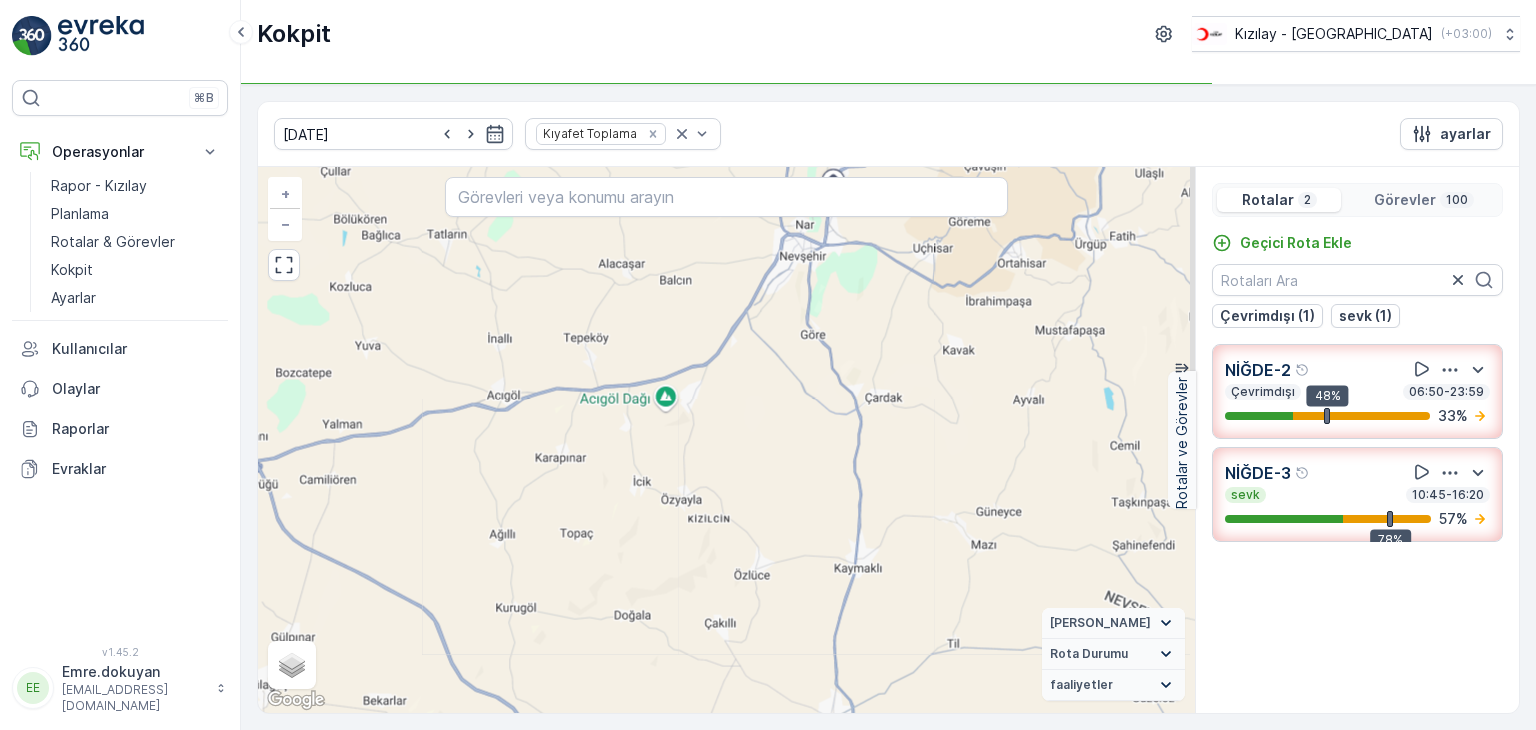 drag, startPoint x: 904, startPoint y: 445, endPoint x: 657, endPoint y: 538, distance: 263.928 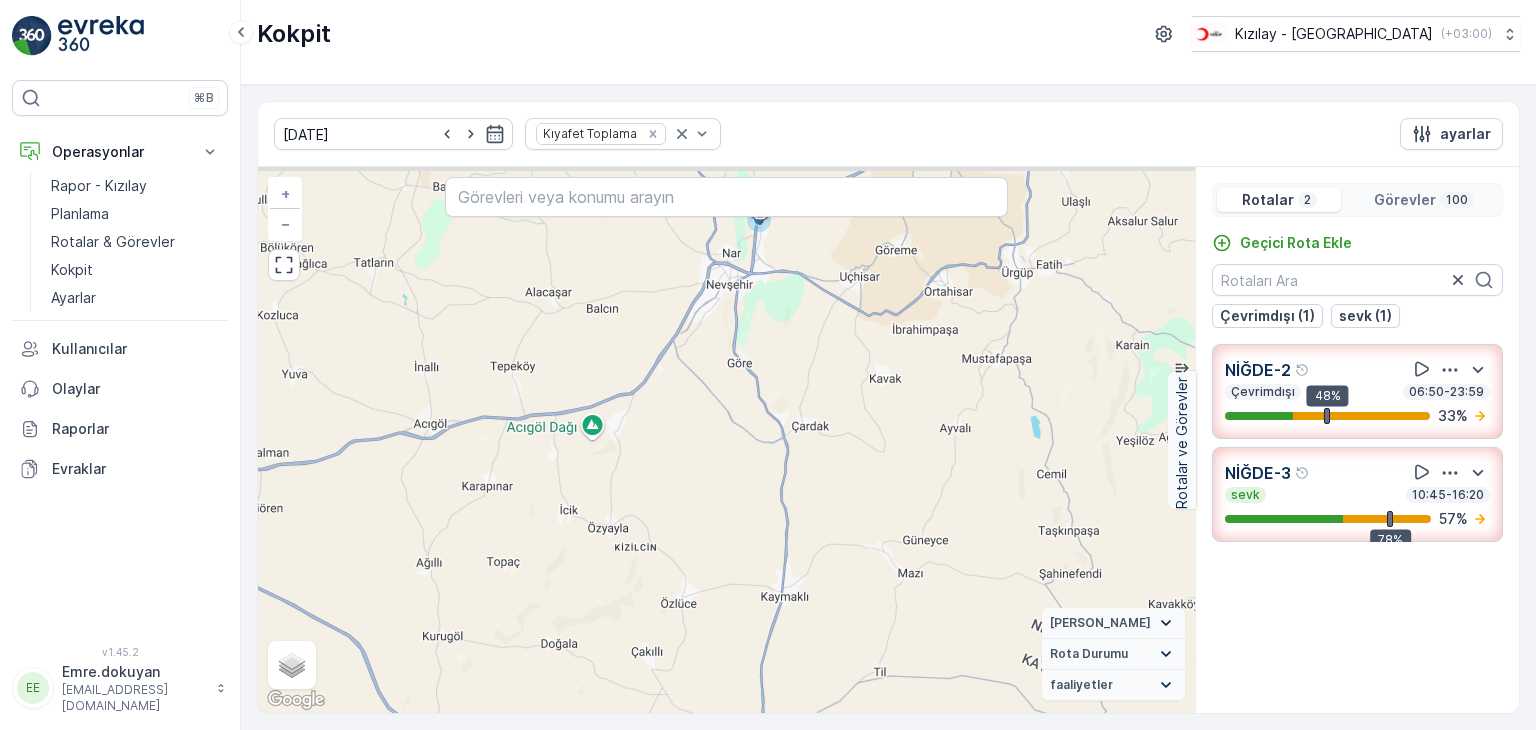 drag, startPoint x: 924, startPoint y: 399, endPoint x: 832, endPoint y: 436, distance: 99.16148 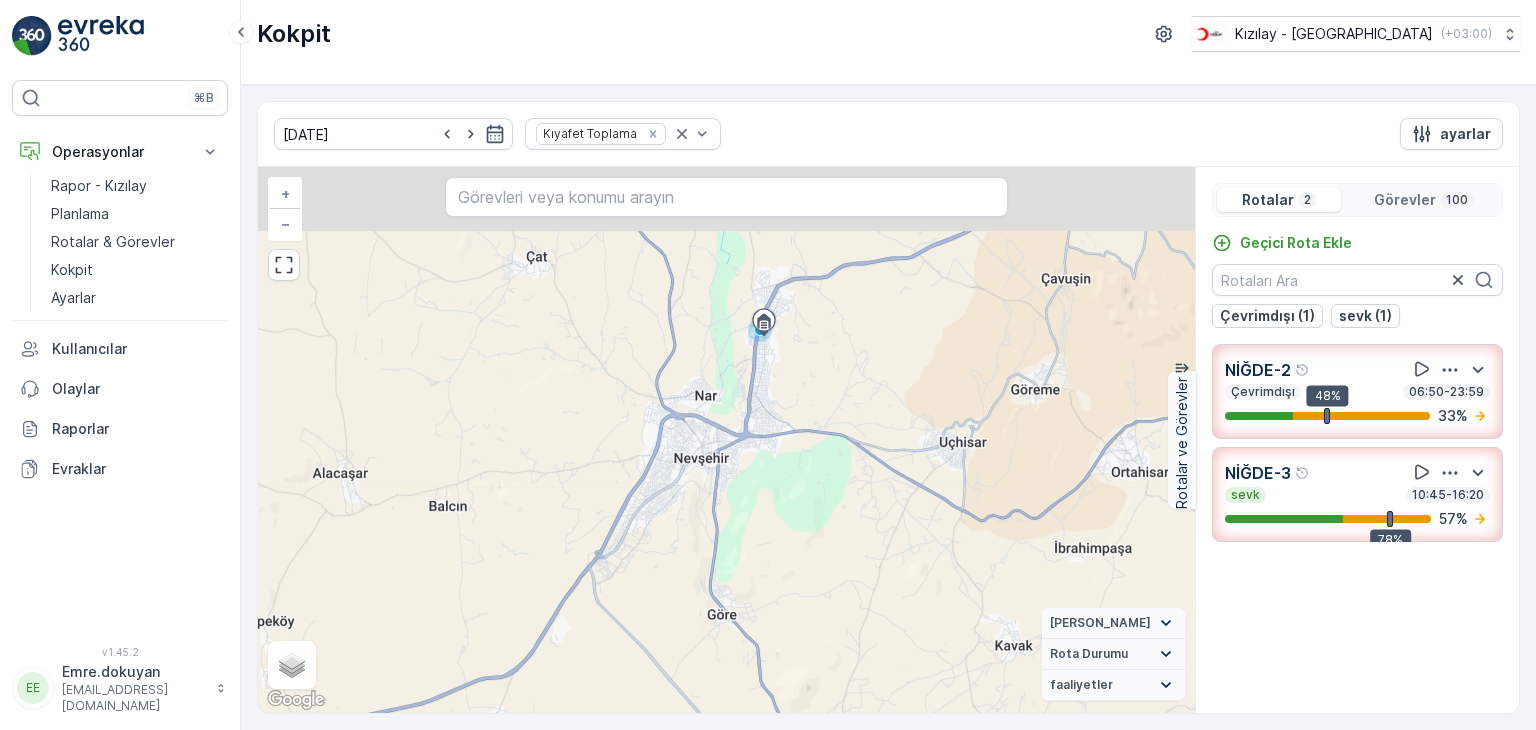 drag, startPoint x: 751, startPoint y: 331, endPoint x: 768, endPoint y: 529, distance: 198.72845 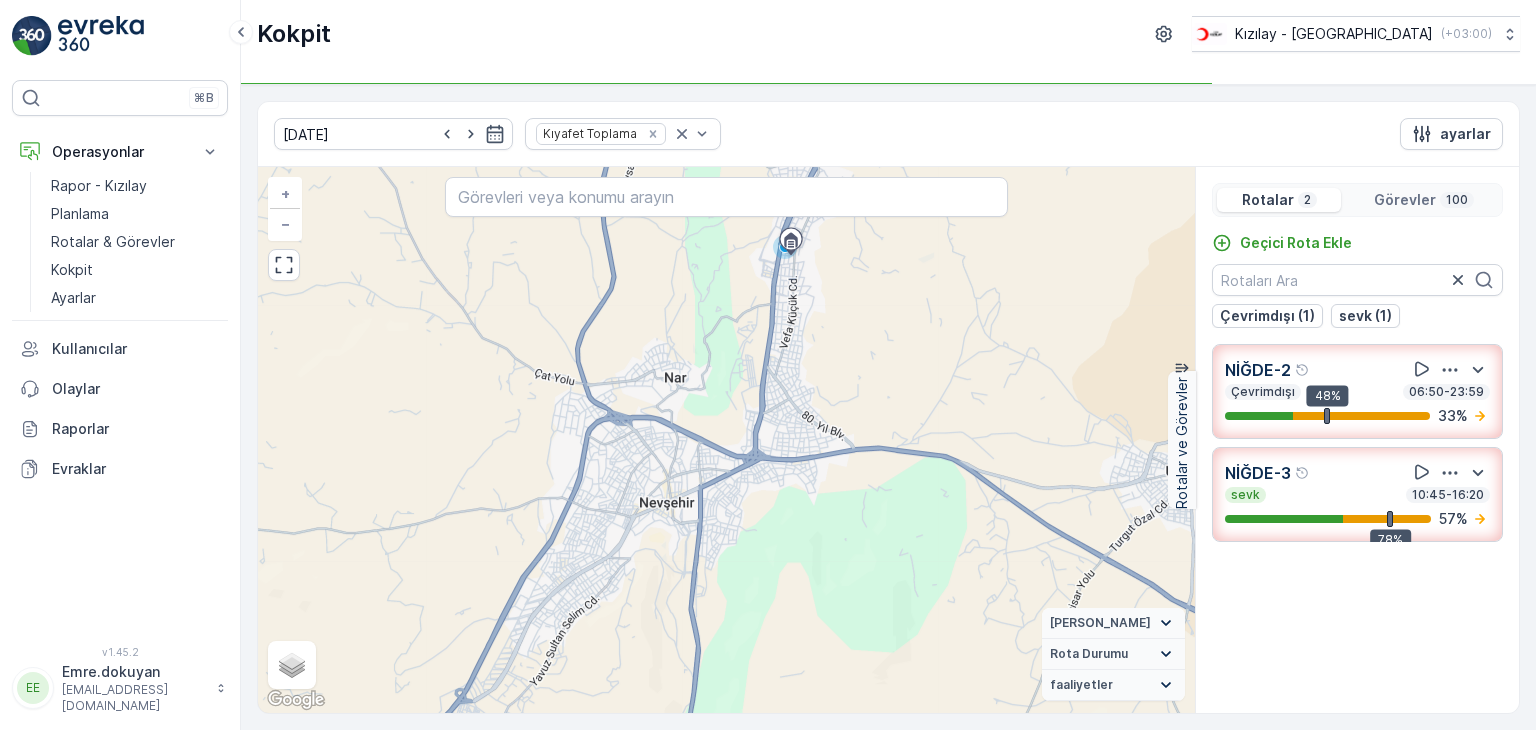 drag, startPoint x: 701, startPoint y: 374, endPoint x: 711, endPoint y: 409, distance: 36.40055 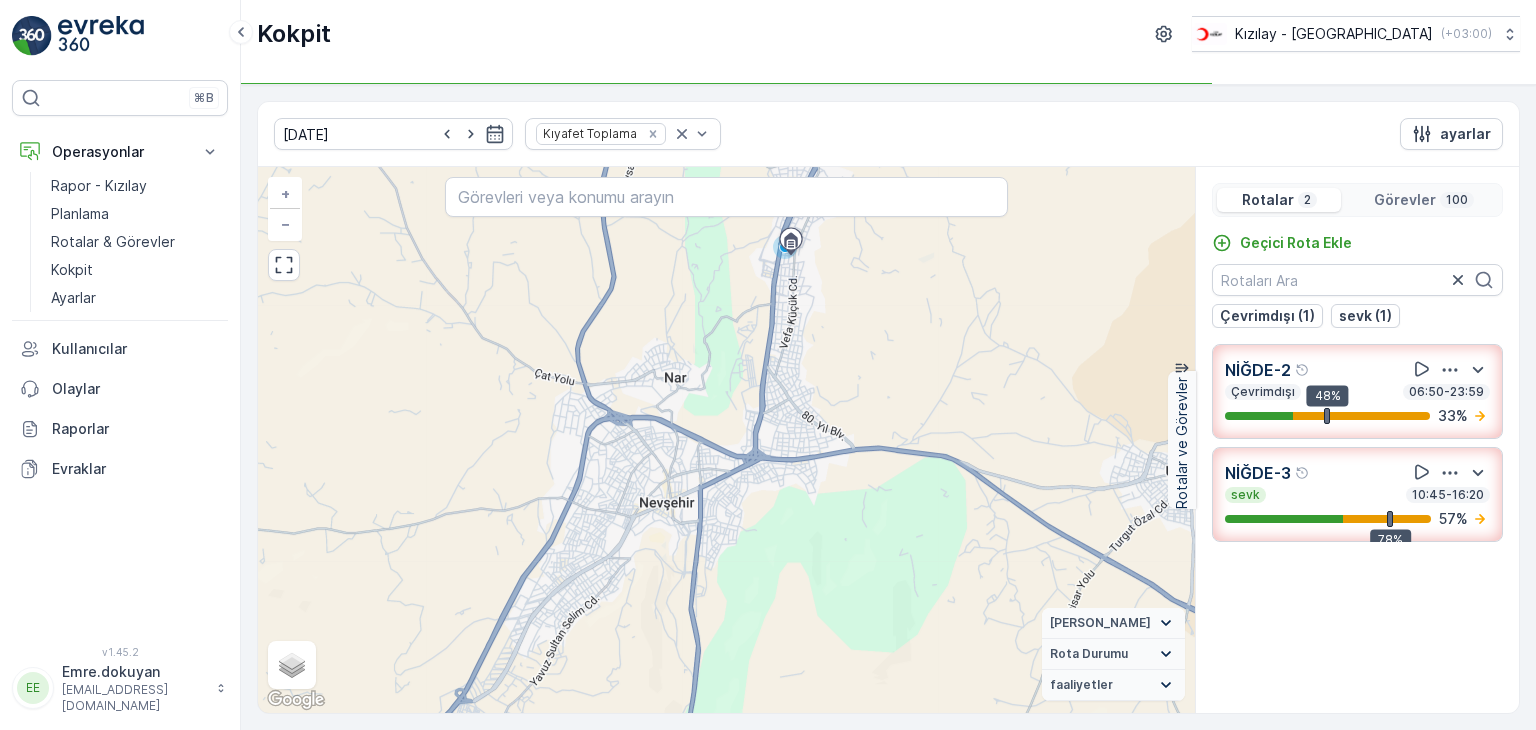 click on "4 7 5 13 10 11 17 9 9 14 + −  Uydu  Yol haritası  Arazi  Karışık  Leaflet Klavye kısayolları Harita Verileri Harita verileri ©2025 Harita verileri ©2025 1 km  Metrik ve emperyal birimler arasında geçiş yapmak için tıklayın Şartlar Harita hatası bildirin Vekil Durumu Hareket halinde Sabit Rota Durumu Yaklaşan sevk Bitmiş giriş VCR Başarısız Çevrimdışı gönderilmemiş Süresi doldu İptal Edildi faaliyetler Başlangıç noktası Bitiş noktası YAKIT İmha etmek mola hız sınırı" at bounding box center [726, 440] 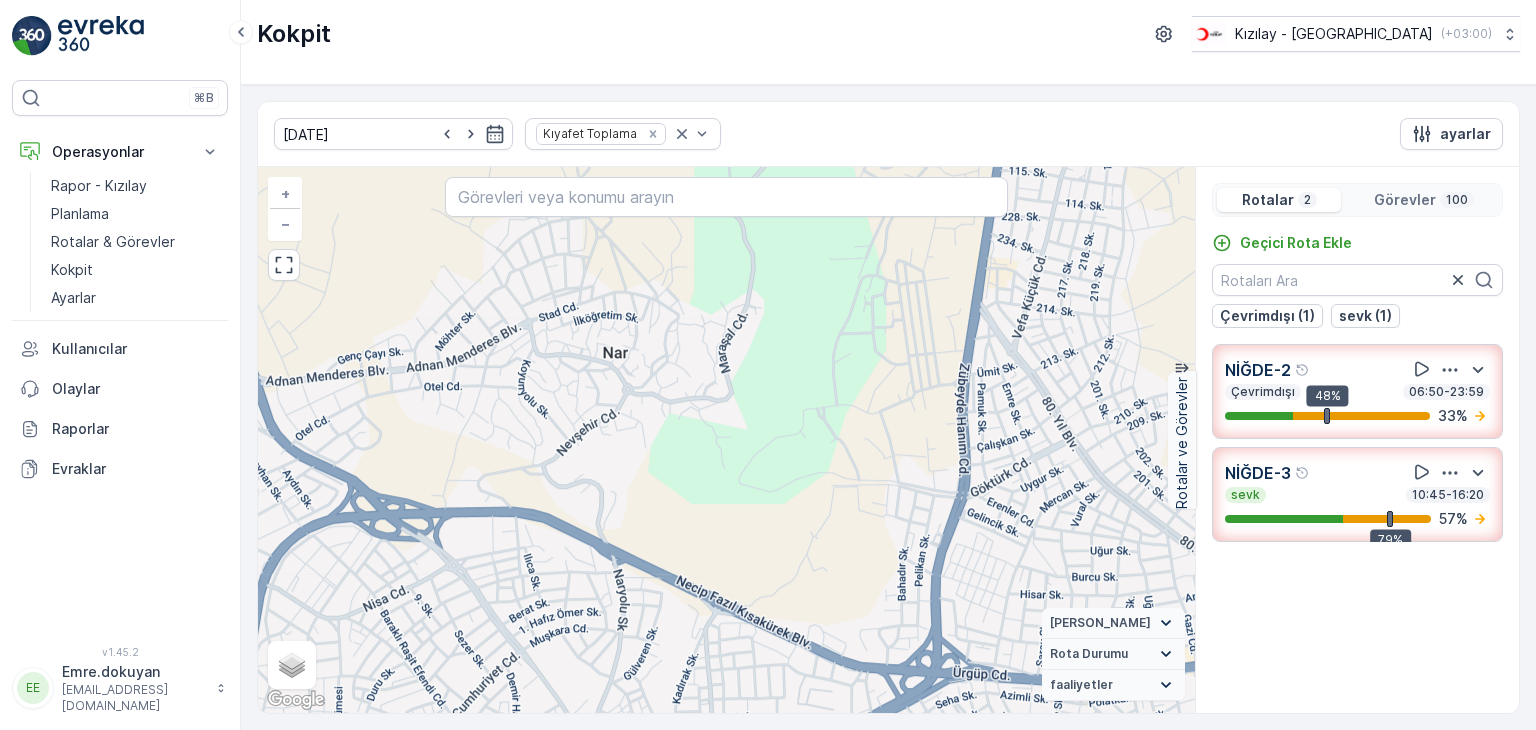 drag, startPoint x: 668, startPoint y: 377, endPoint x: 707, endPoint y: 451, distance: 83.64807 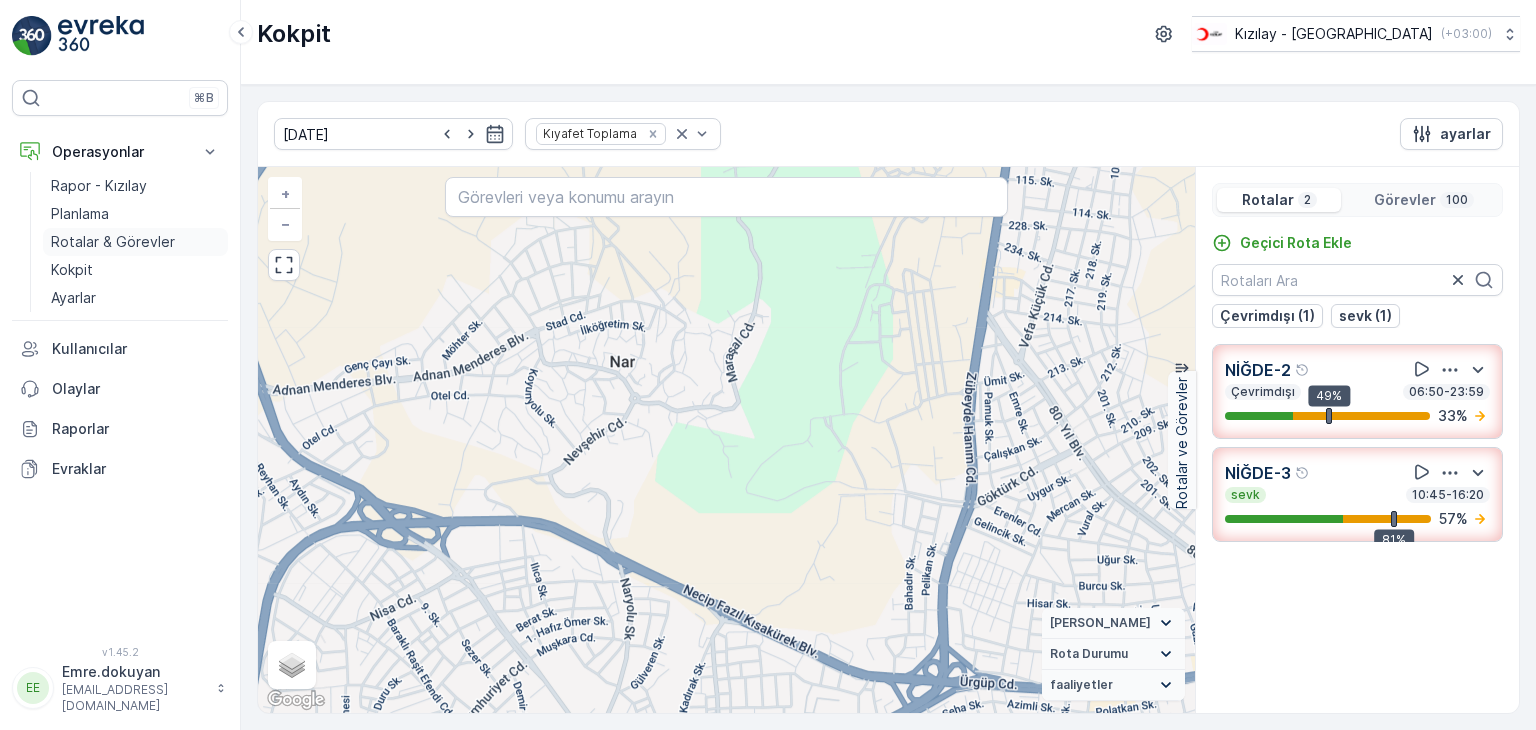 click on "Rotalar & Görevler" at bounding box center [113, 242] 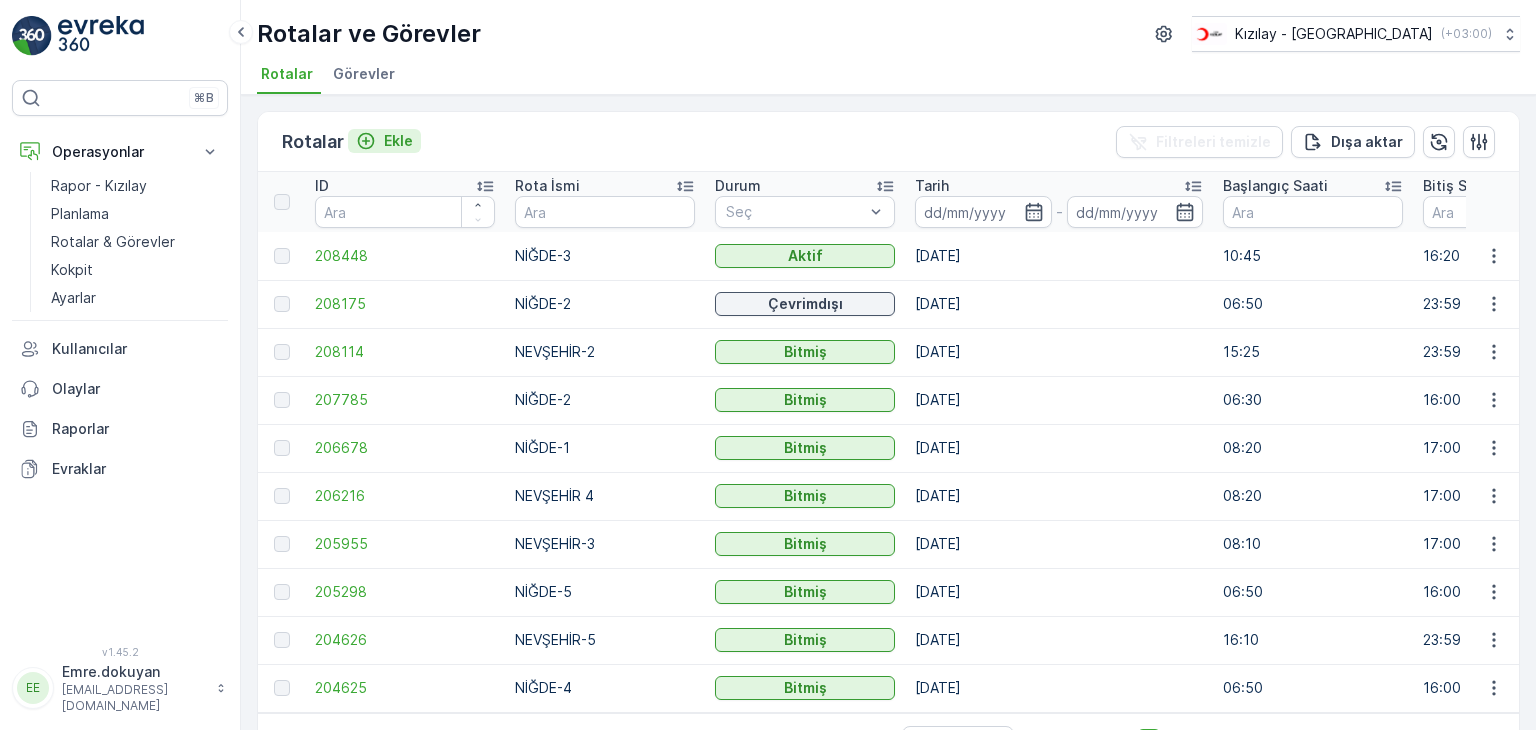 click on "Ekle" at bounding box center (398, 141) 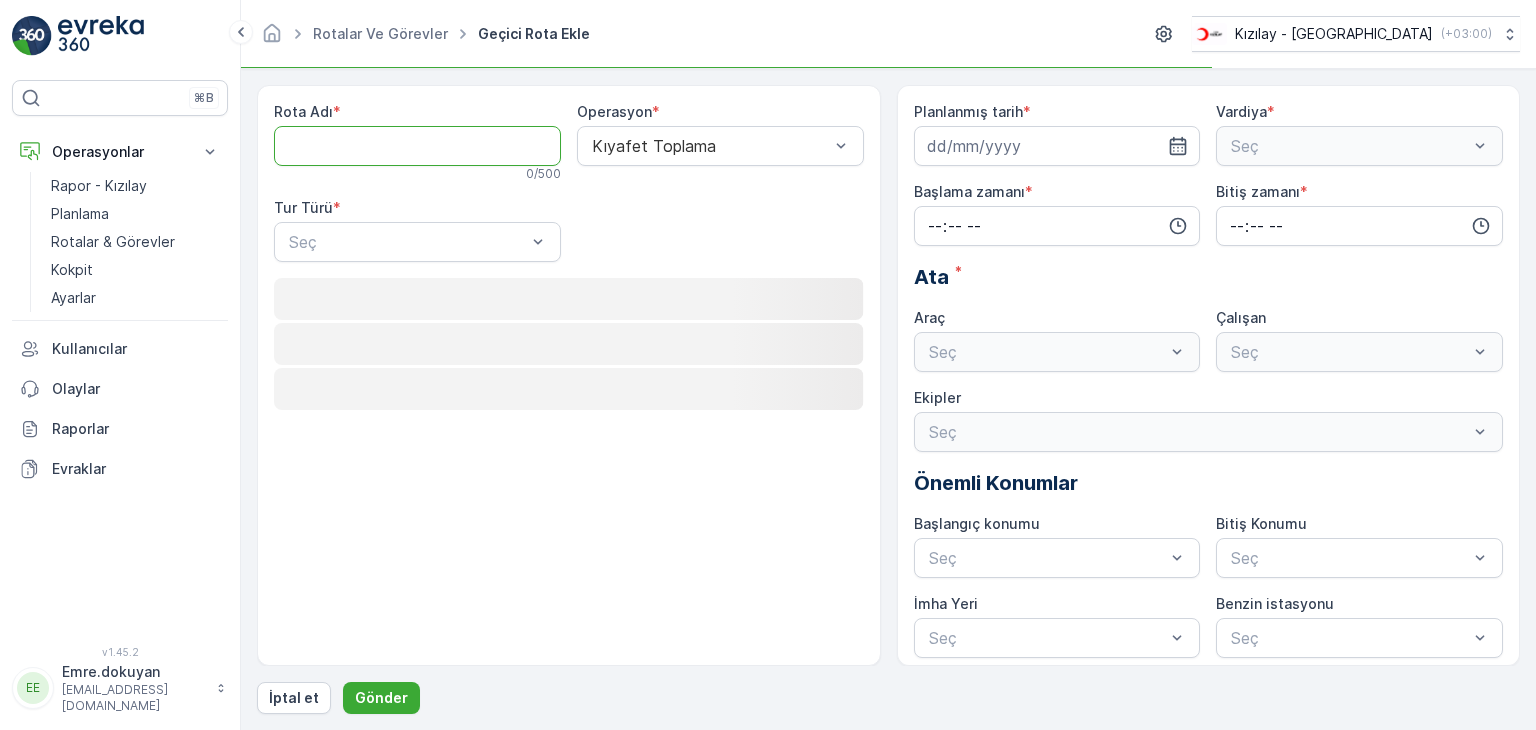 click on "Rota Adı" at bounding box center [417, 146] 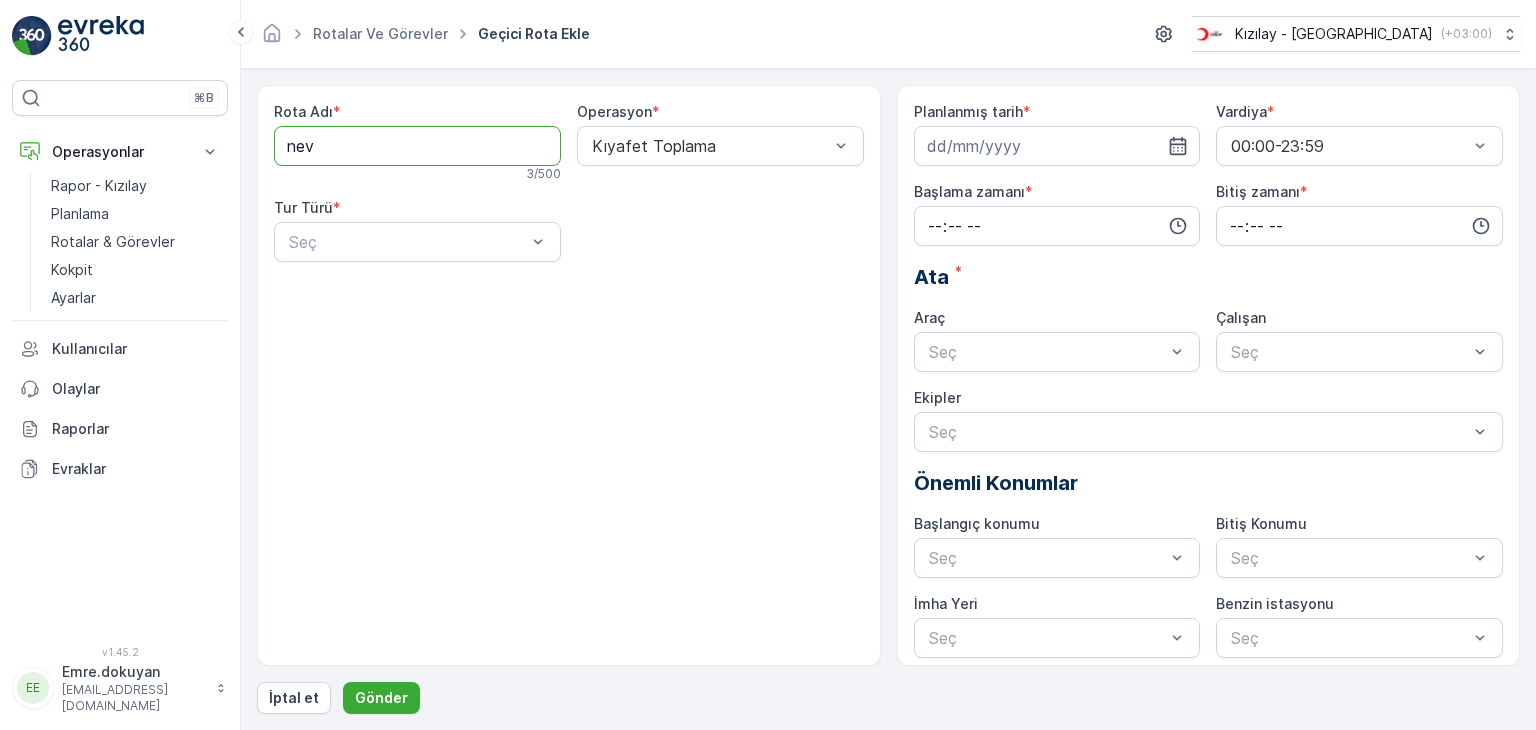 type on "NEVŞEHİR -1" 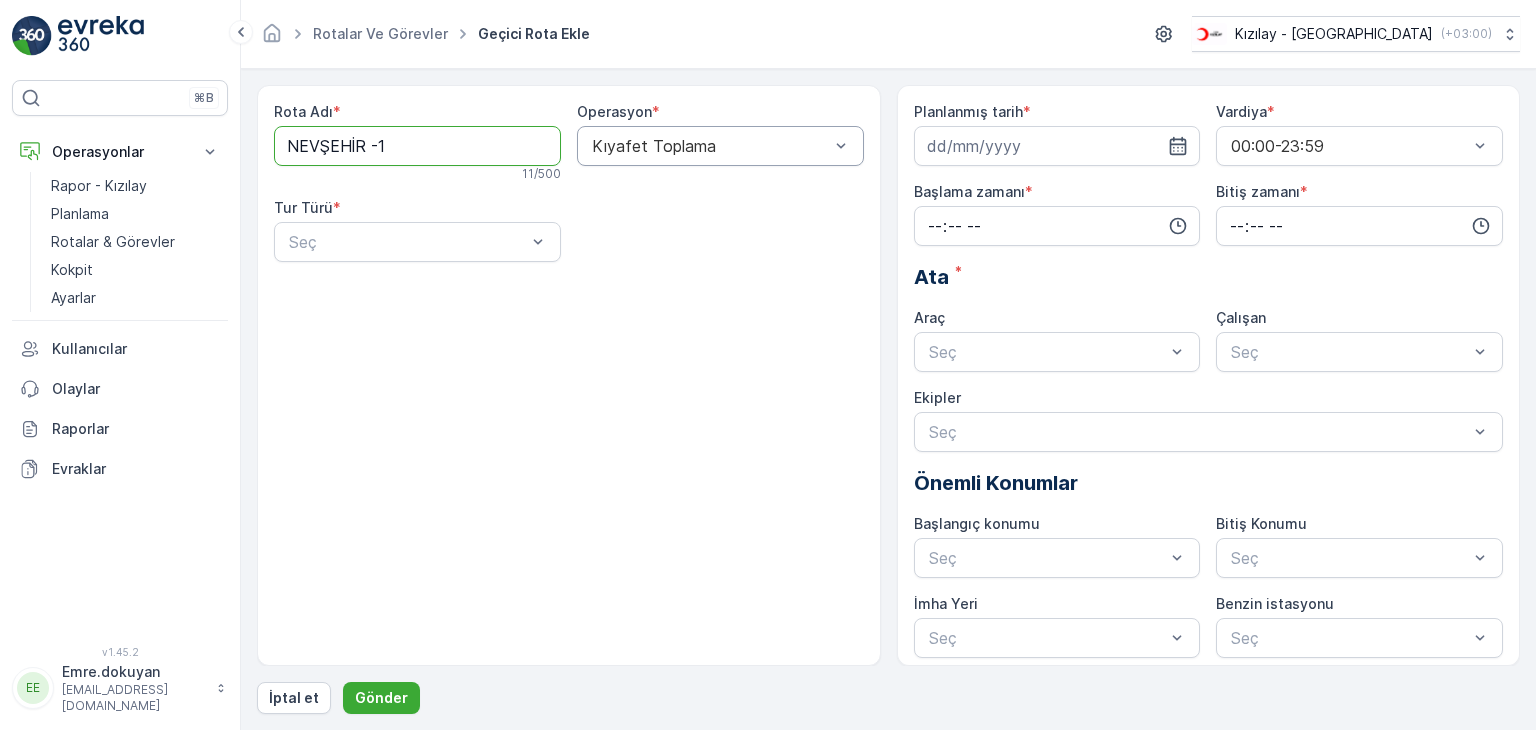 click at bounding box center [710, 146] 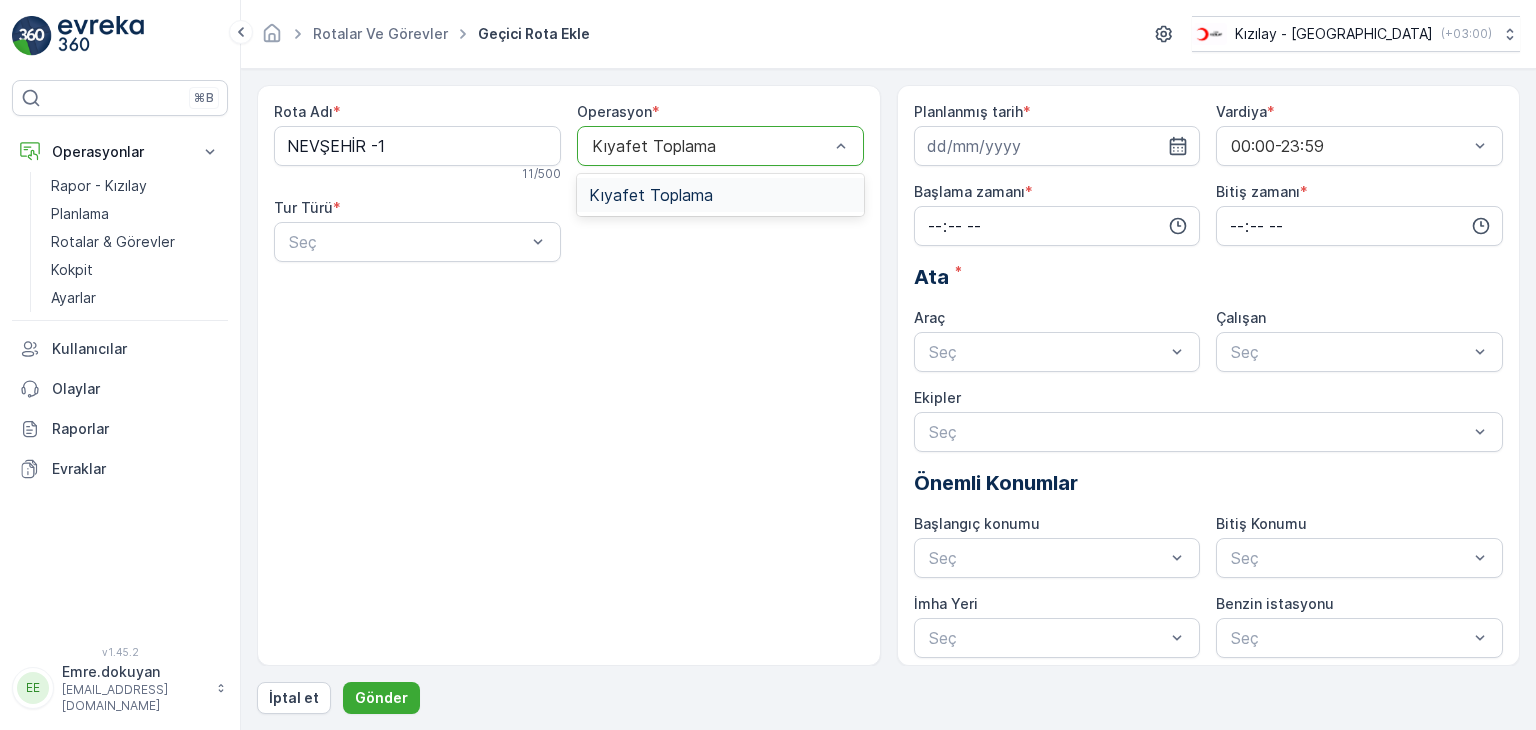 click on "Kıyafet Toplama" at bounding box center [651, 195] 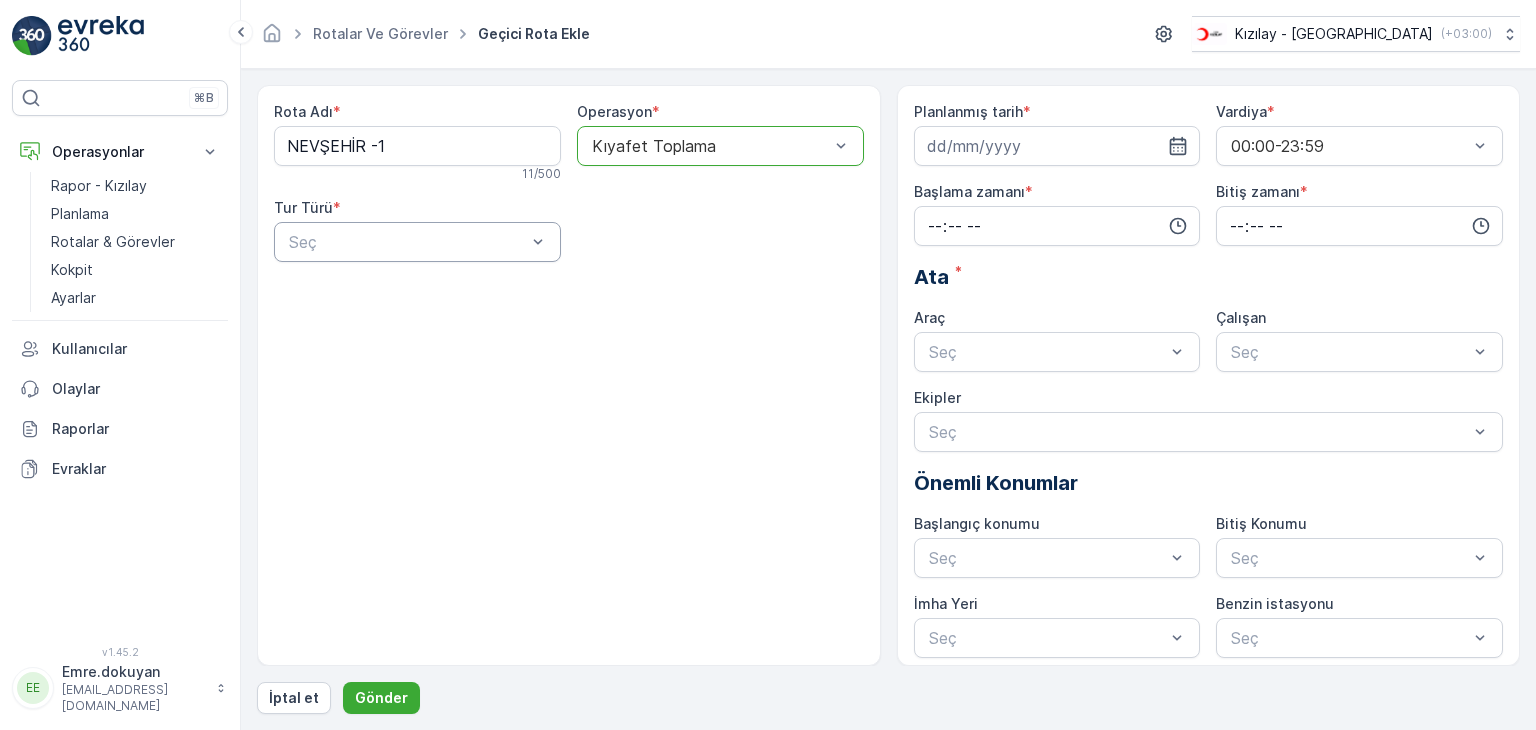 click at bounding box center (407, 242) 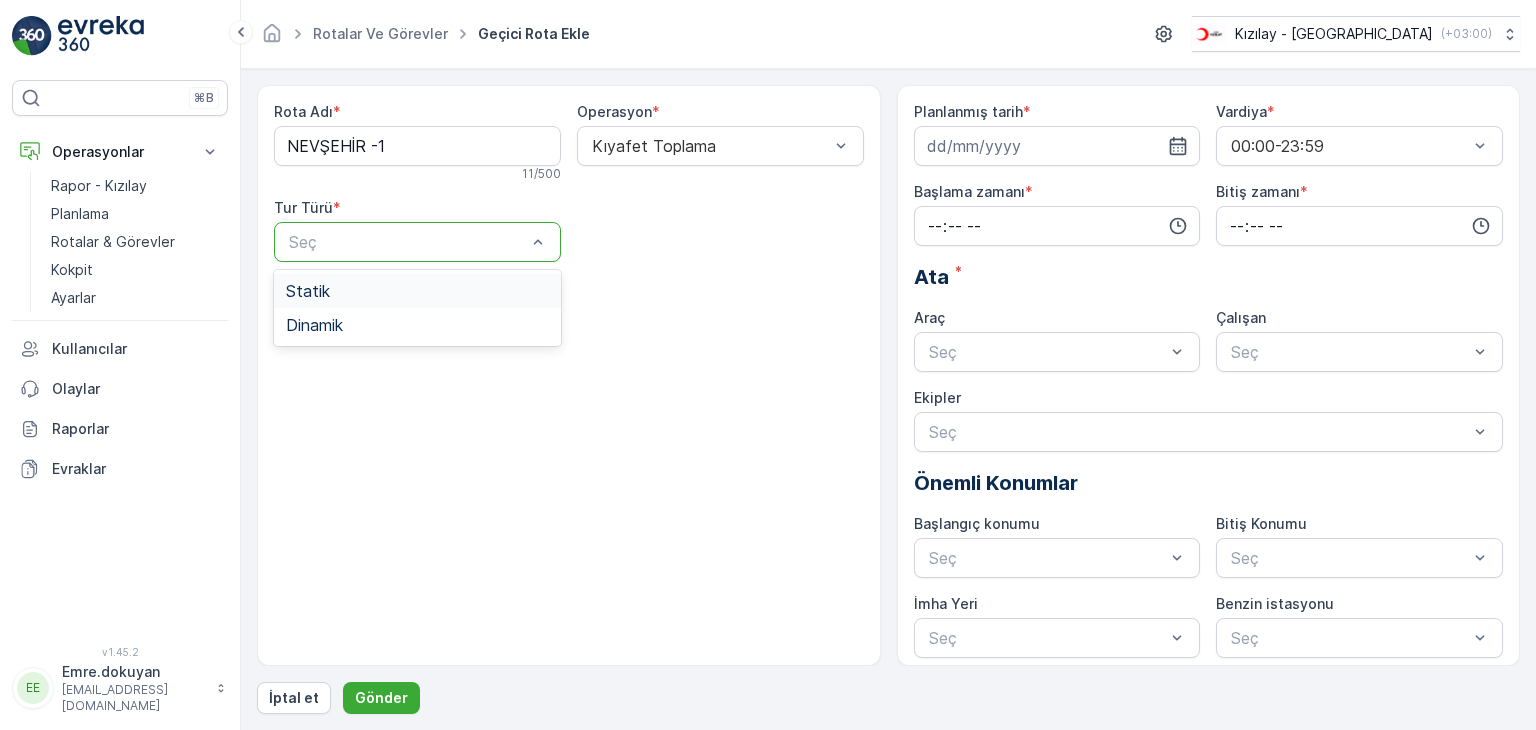 click on "Statik" at bounding box center [417, 291] 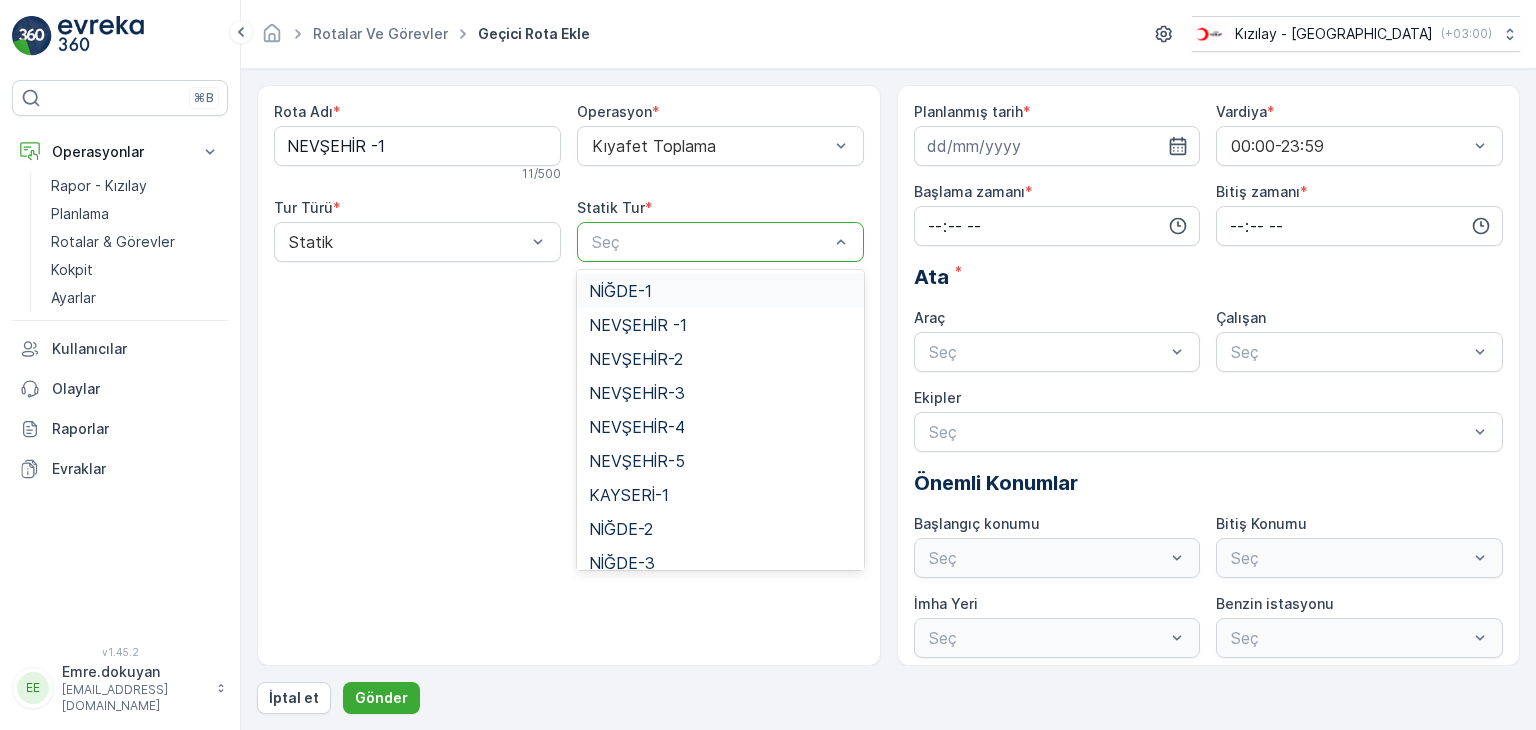 click at bounding box center [710, 242] 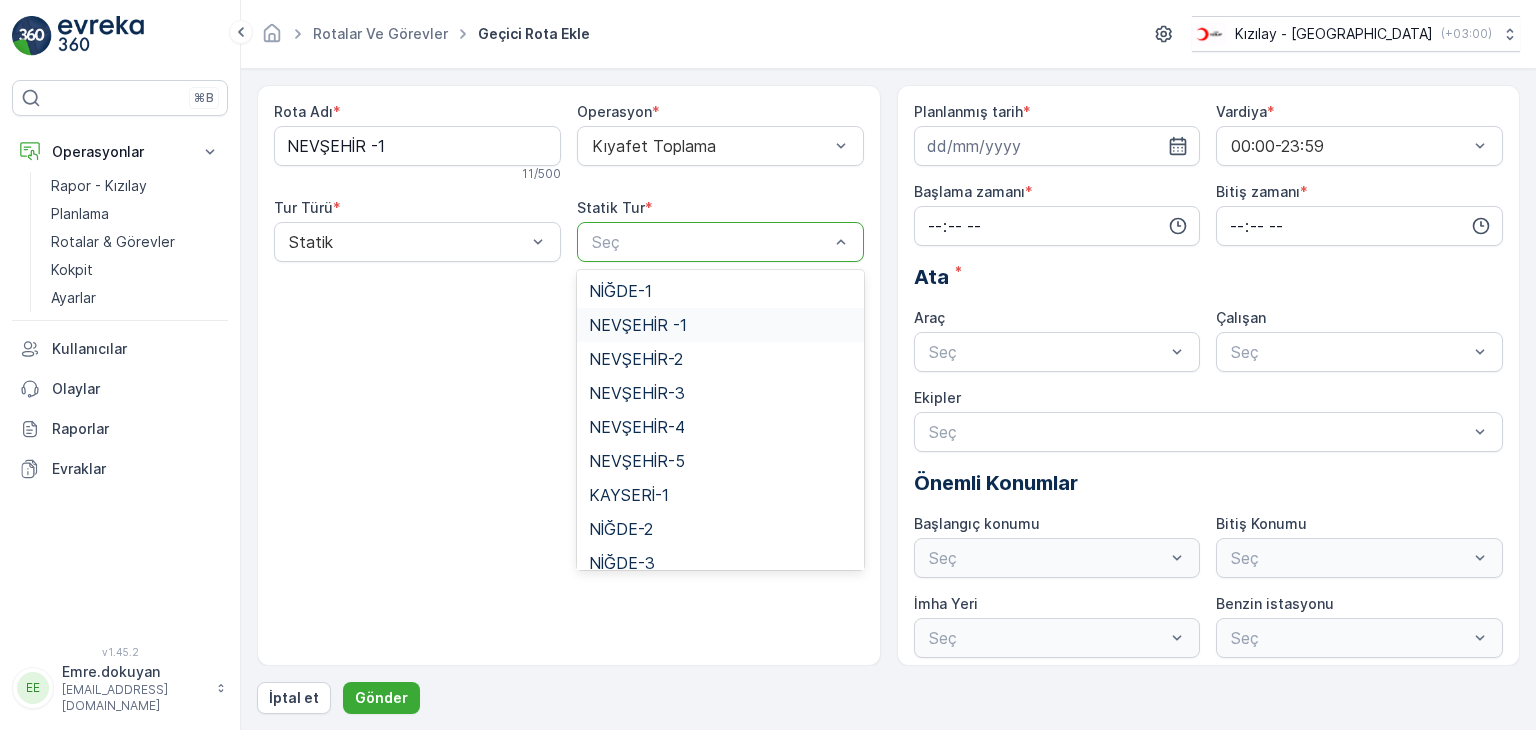 click on "NEVŞEHİR -1" at bounding box center (638, 325) 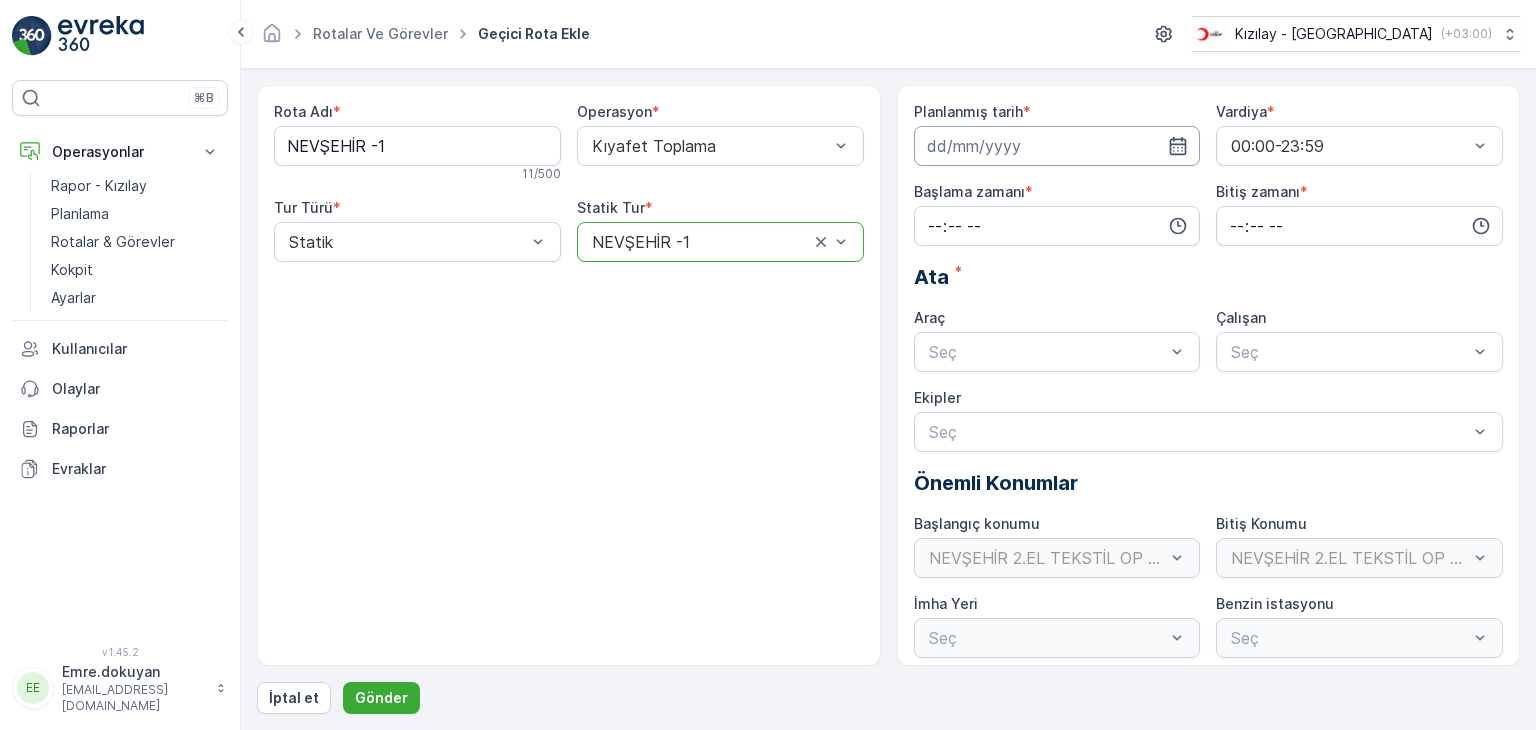 click at bounding box center (1057, 146) 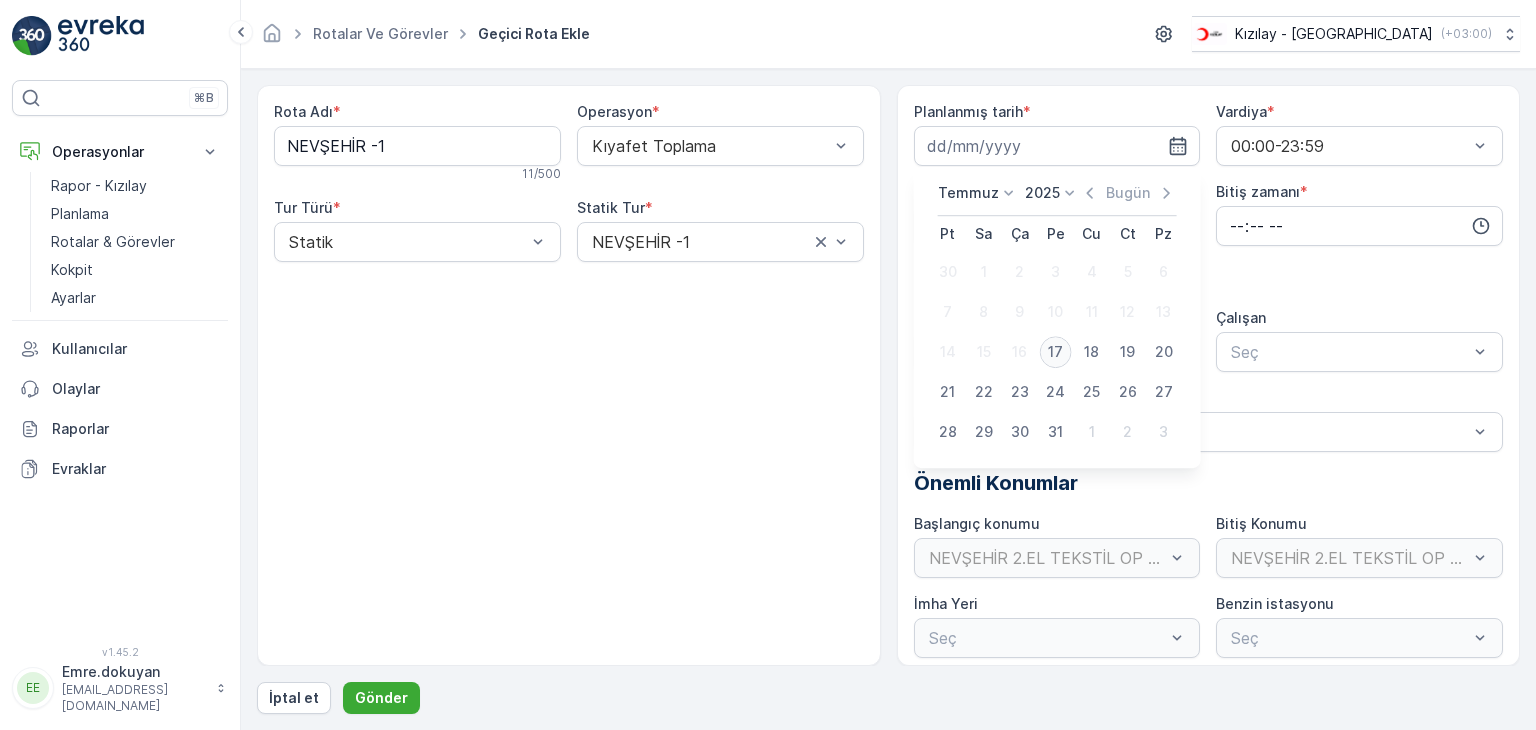 click on "17" at bounding box center (1056, 352) 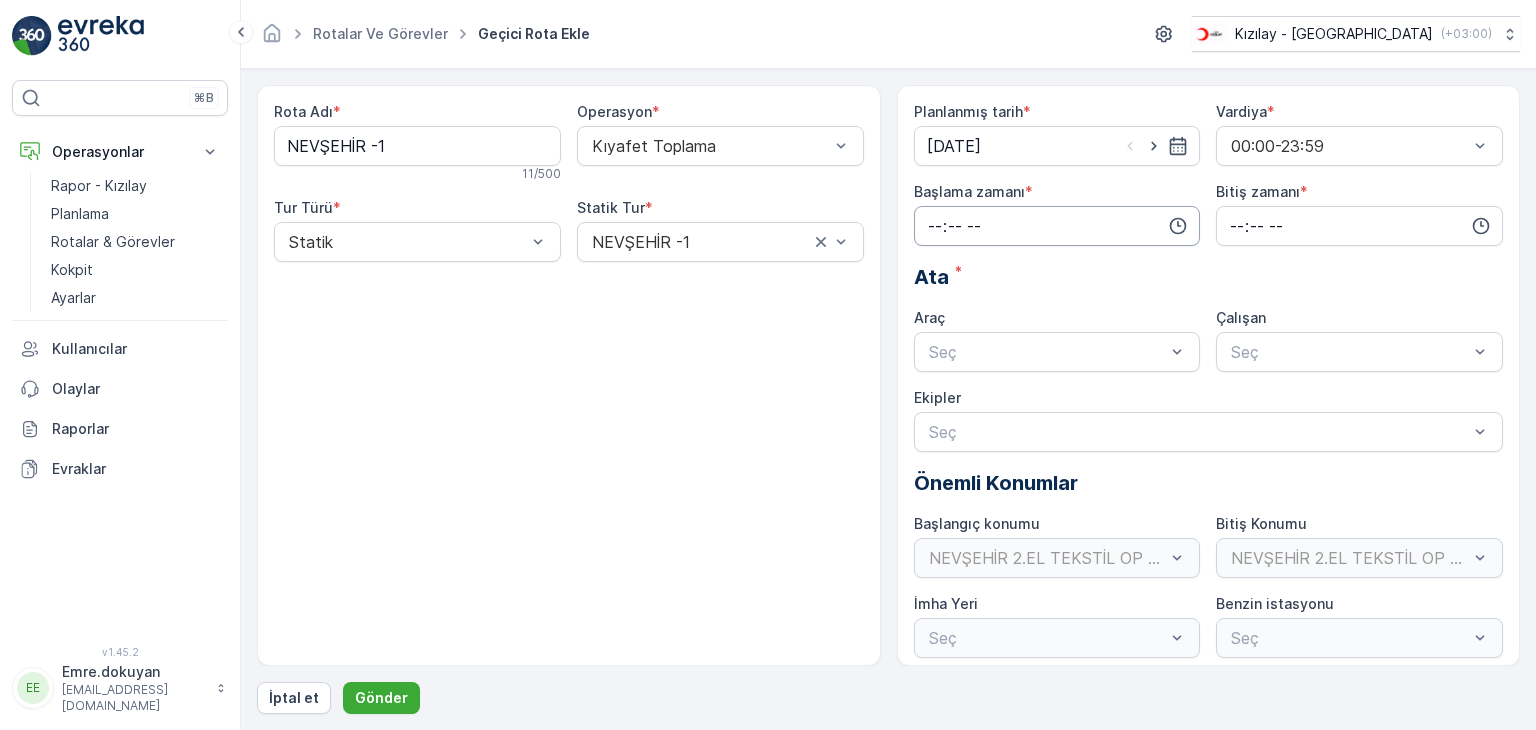click at bounding box center (1057, 226) 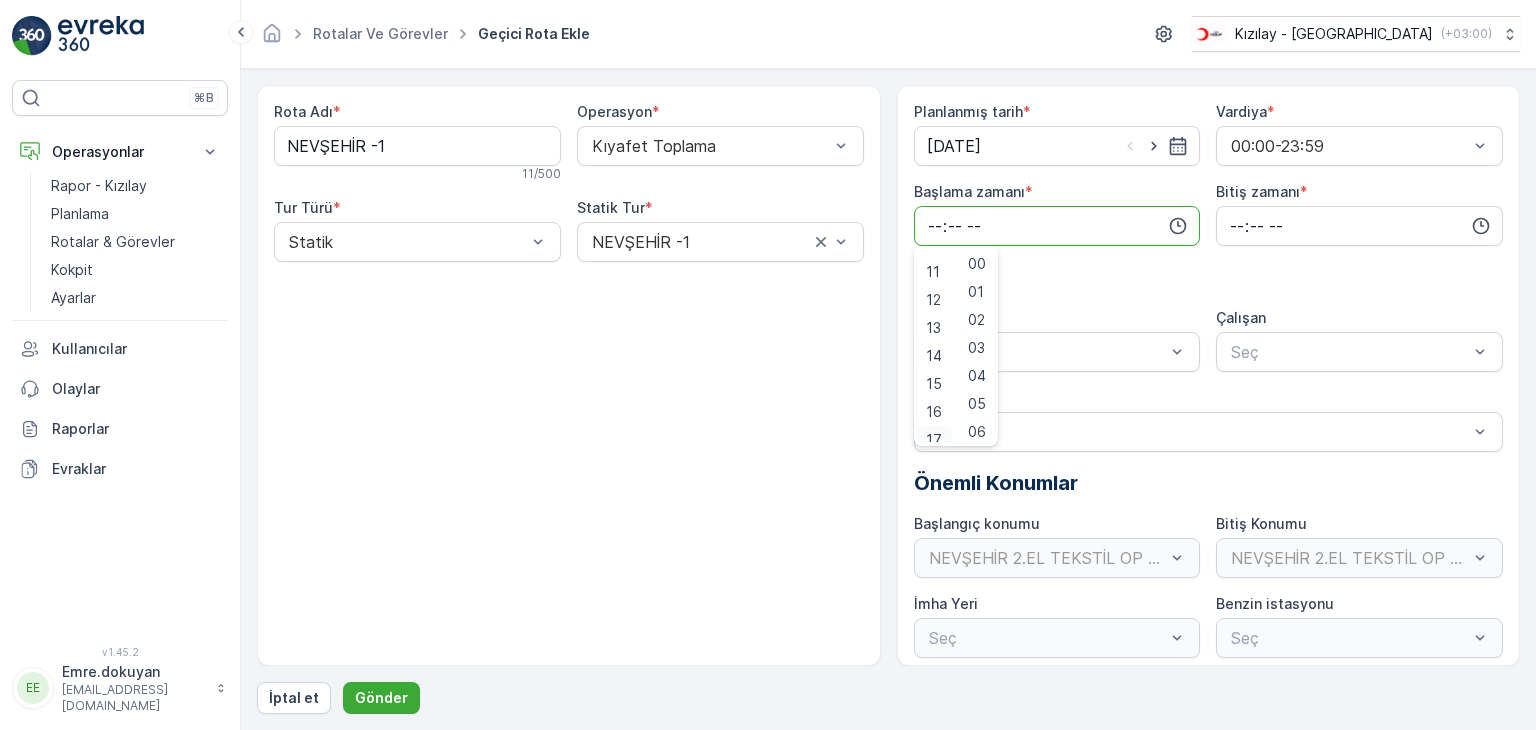 scroll, scrollTop: 312, scrollLeft: 0, axis: vertical 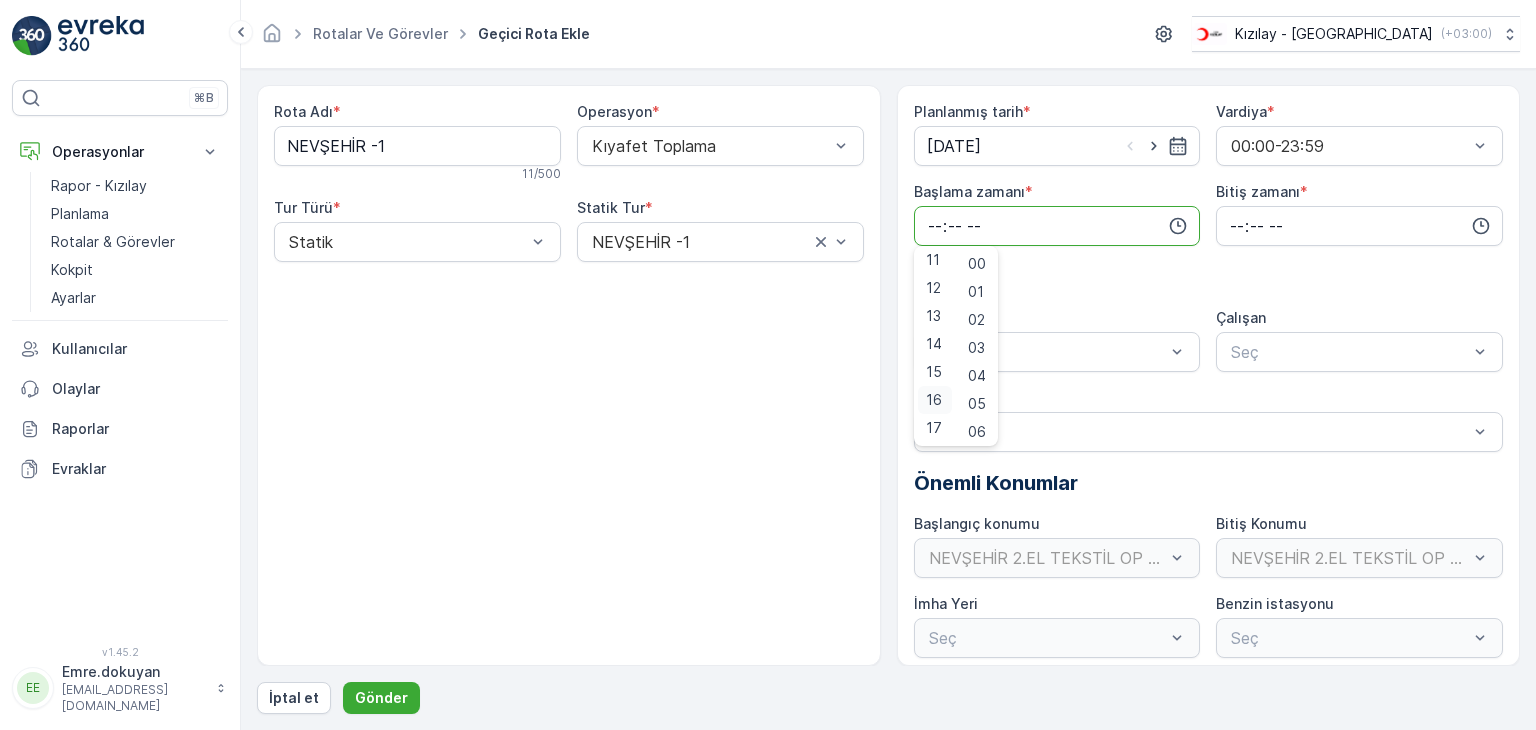 click on "16" at bounding box center [934, 400] 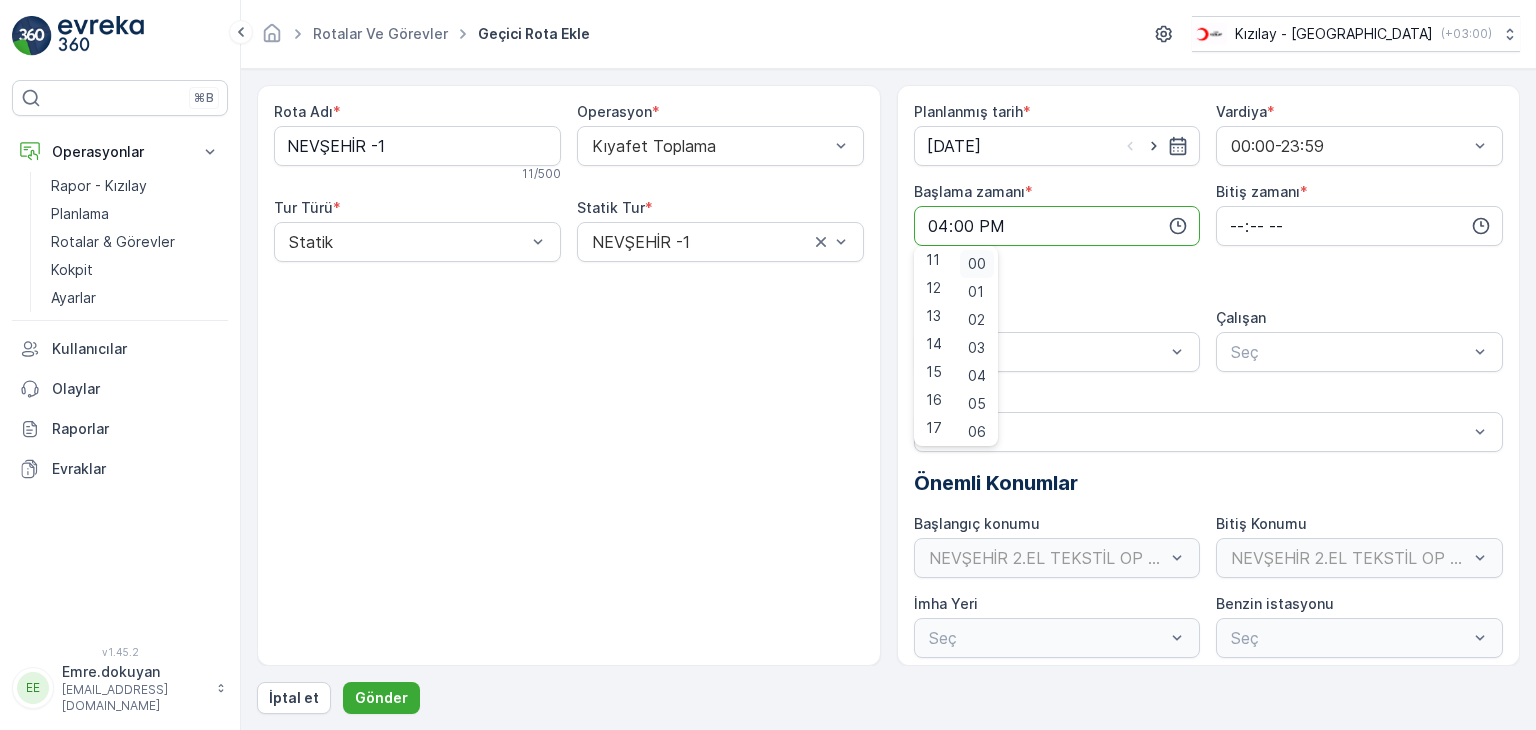 click on "00" at bounding box center [977, 264] 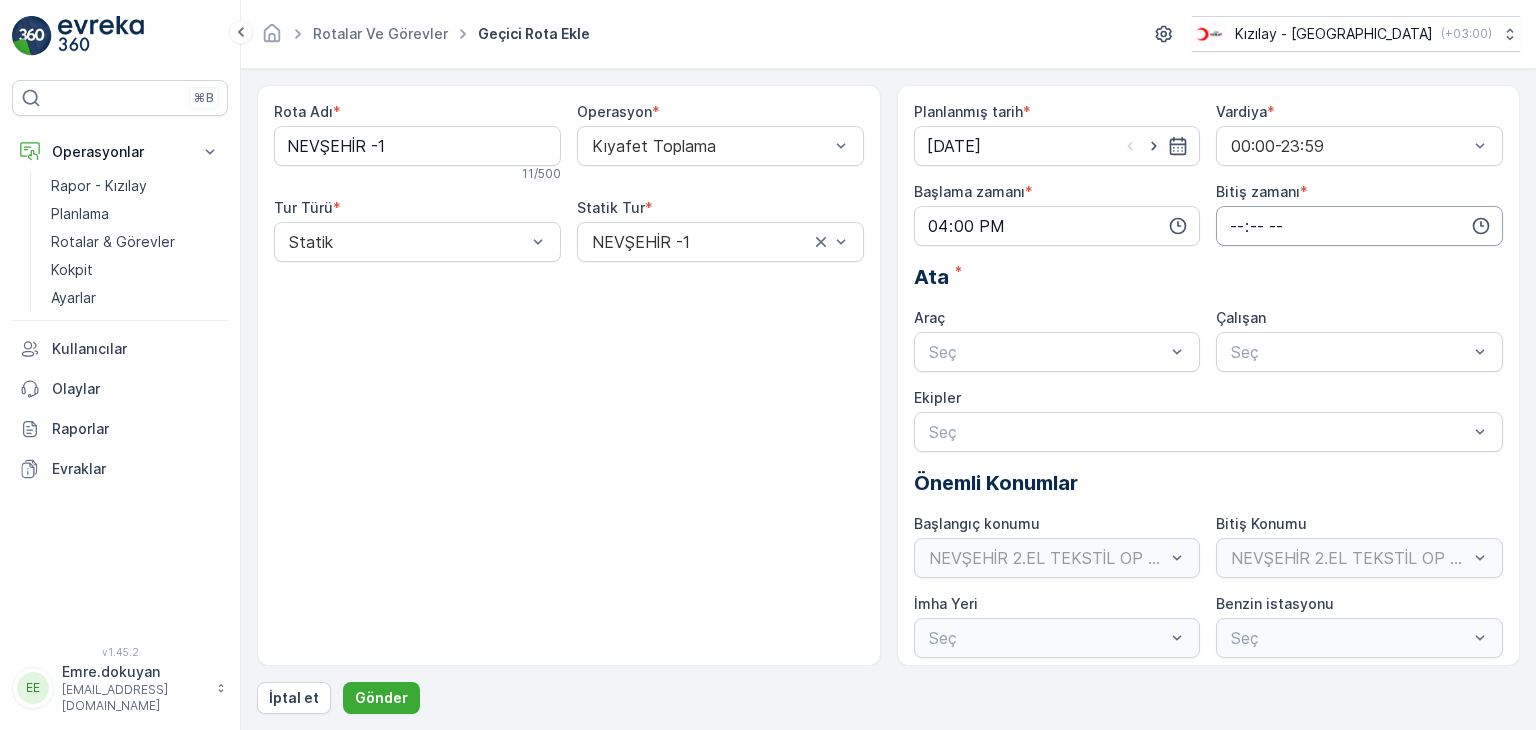click at bounding box center (1359, 226) 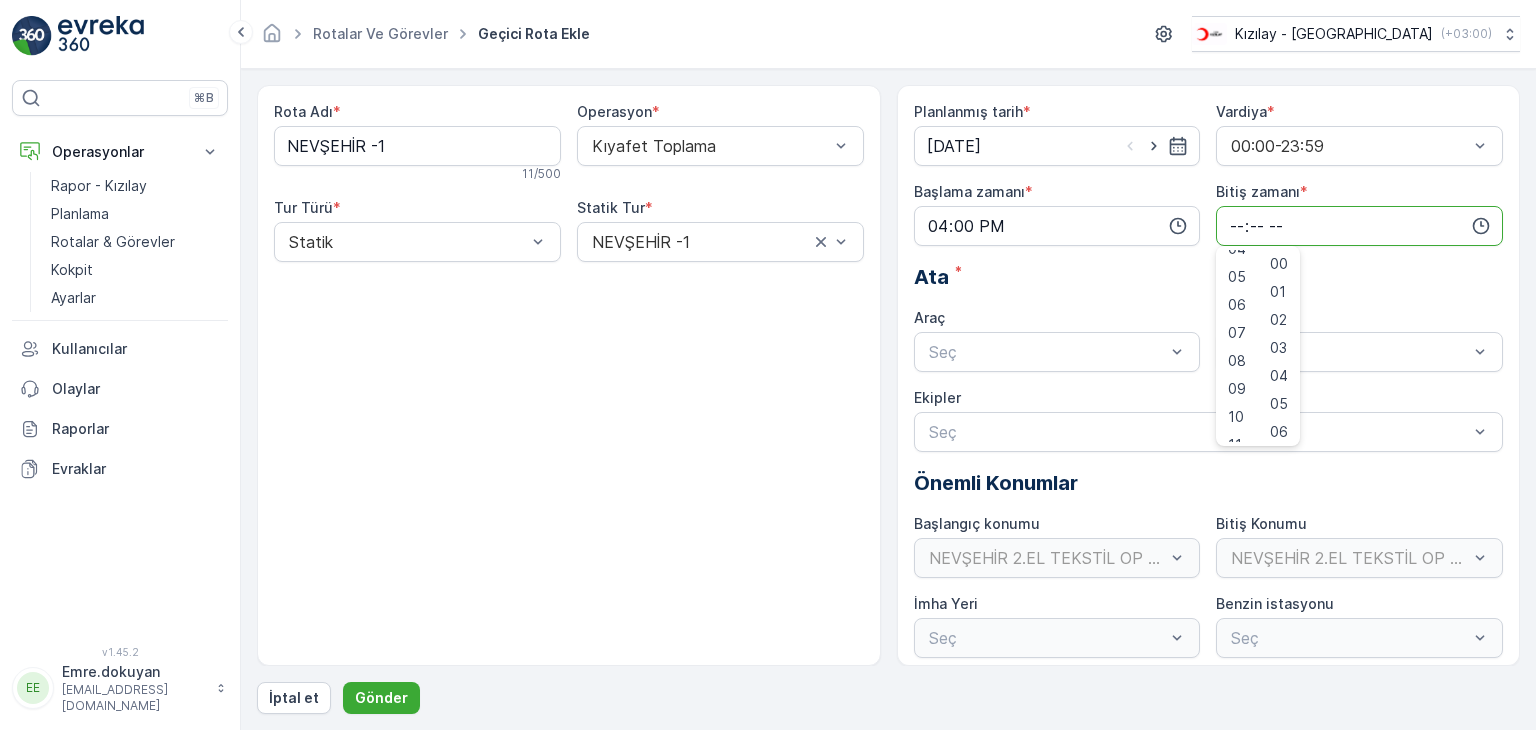 scroll, scrollTop: 480, scrollLeft: 0, axis: vertical 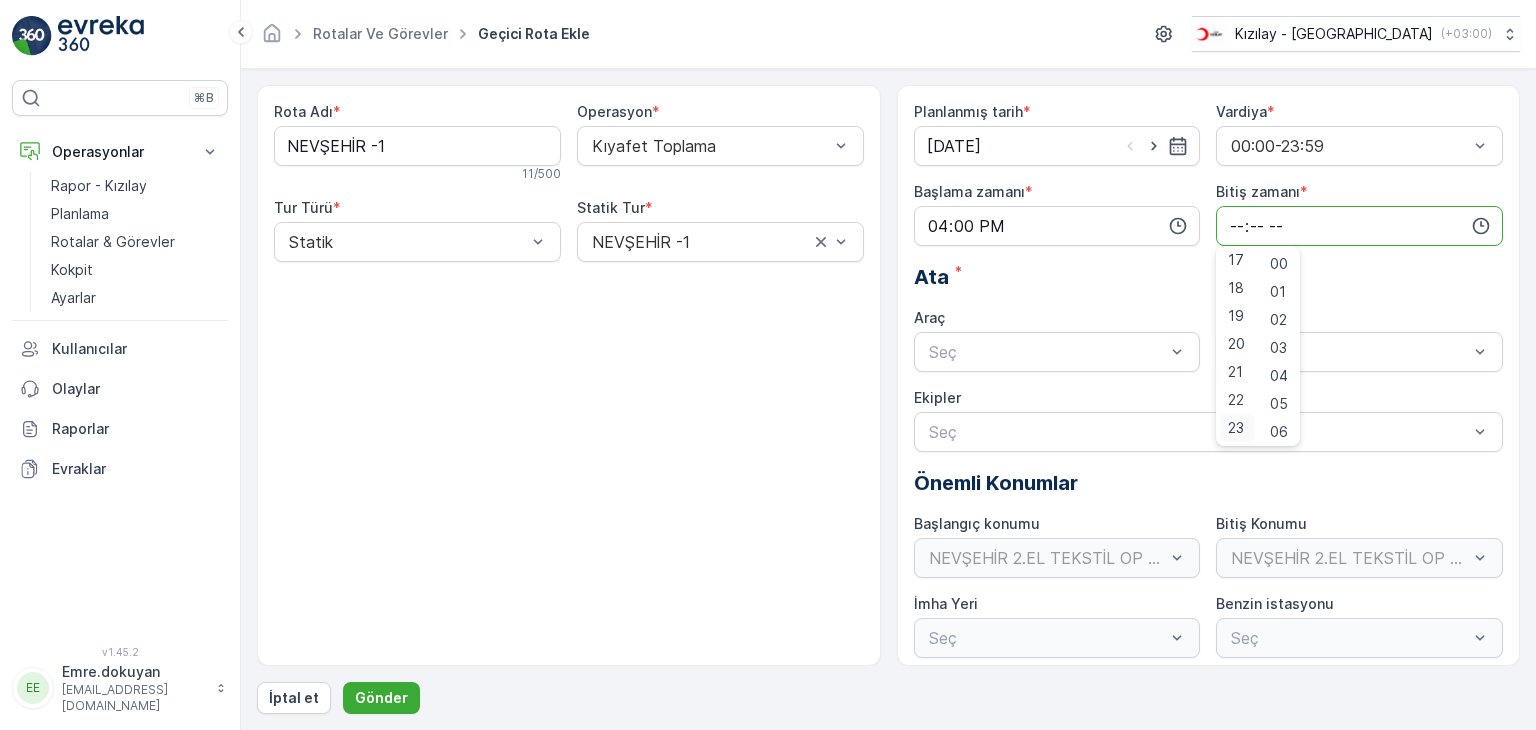 click on "23" at bounding box center (1236, 428) 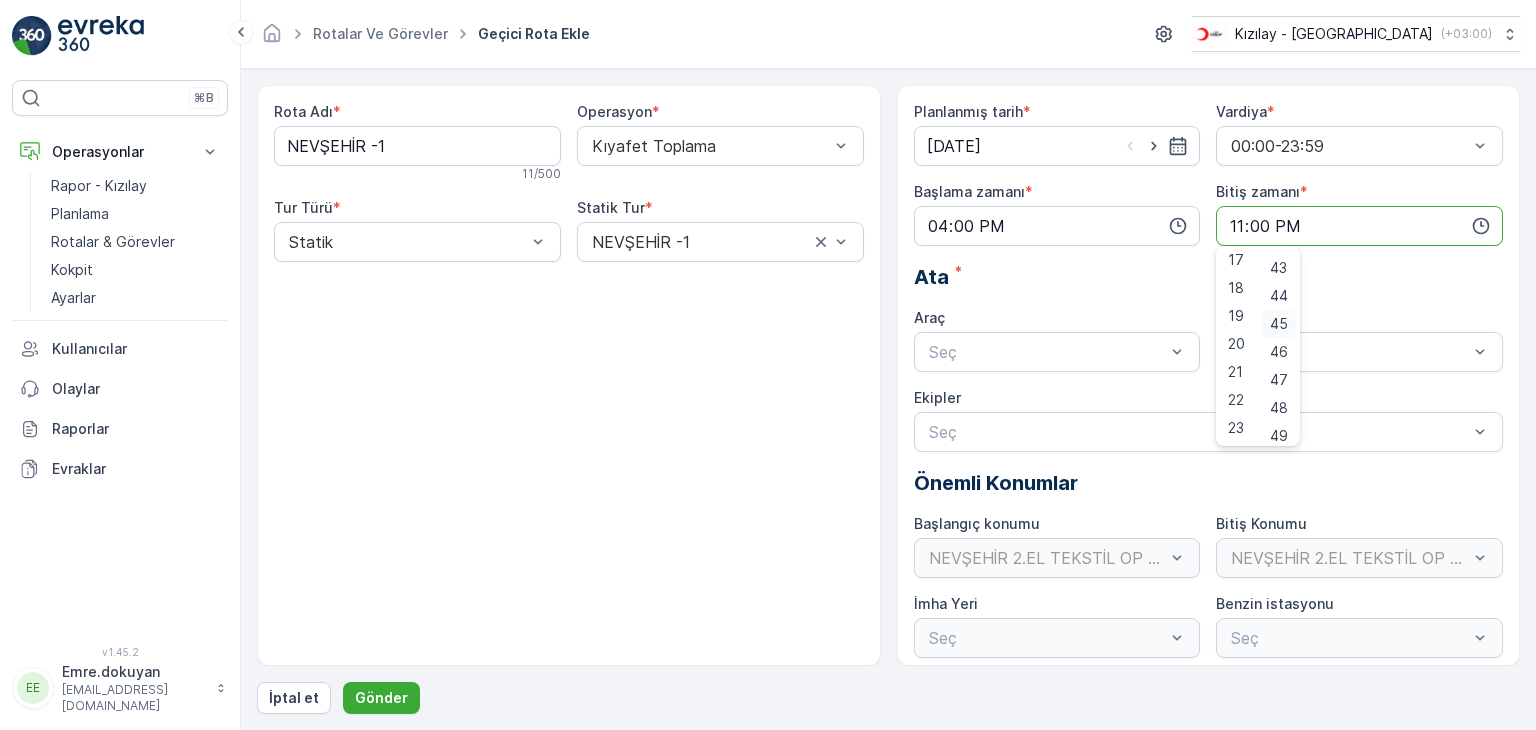 scroll, scrollTop: 1488, scrollLeft: 0, axis: vertical 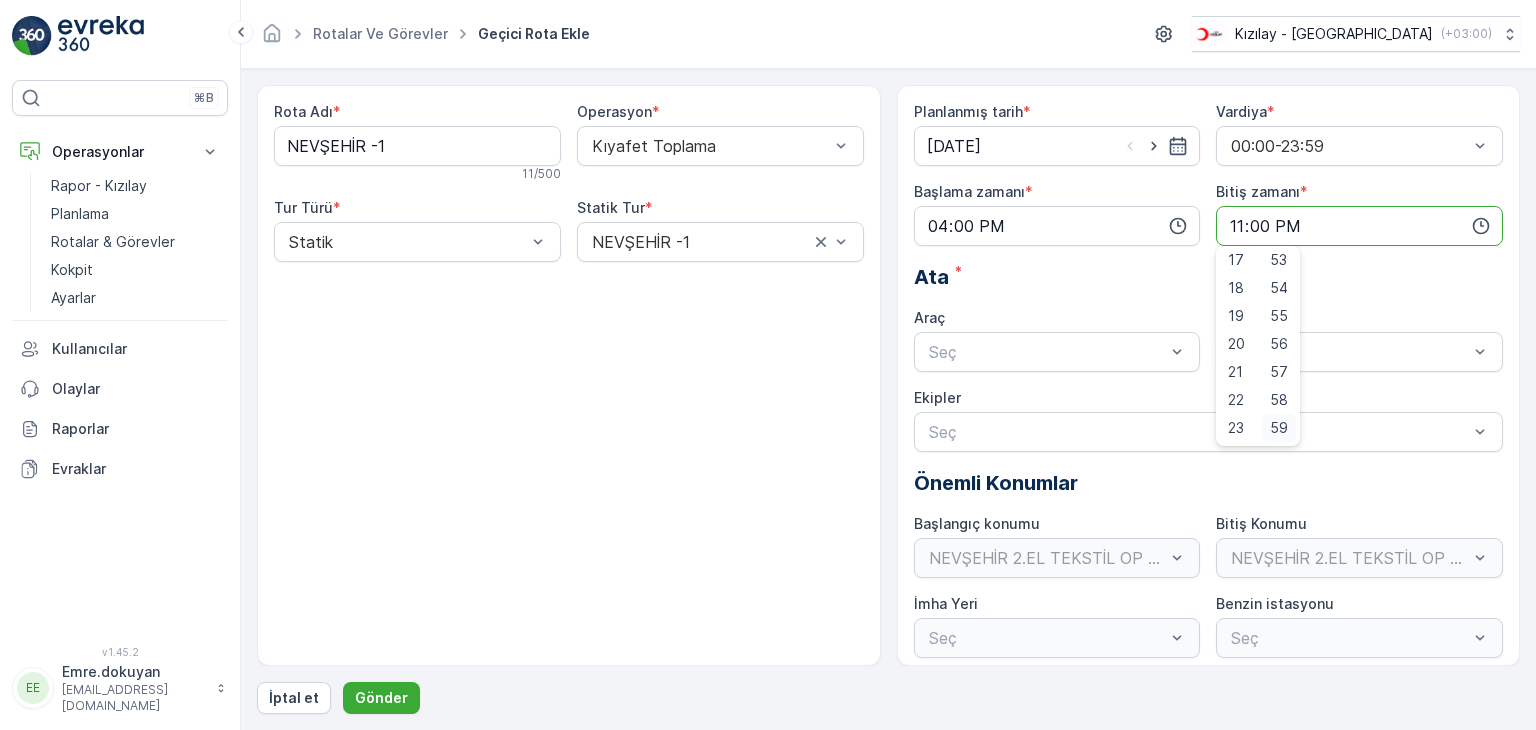 click on "59" at bounding box center (1279, 428) 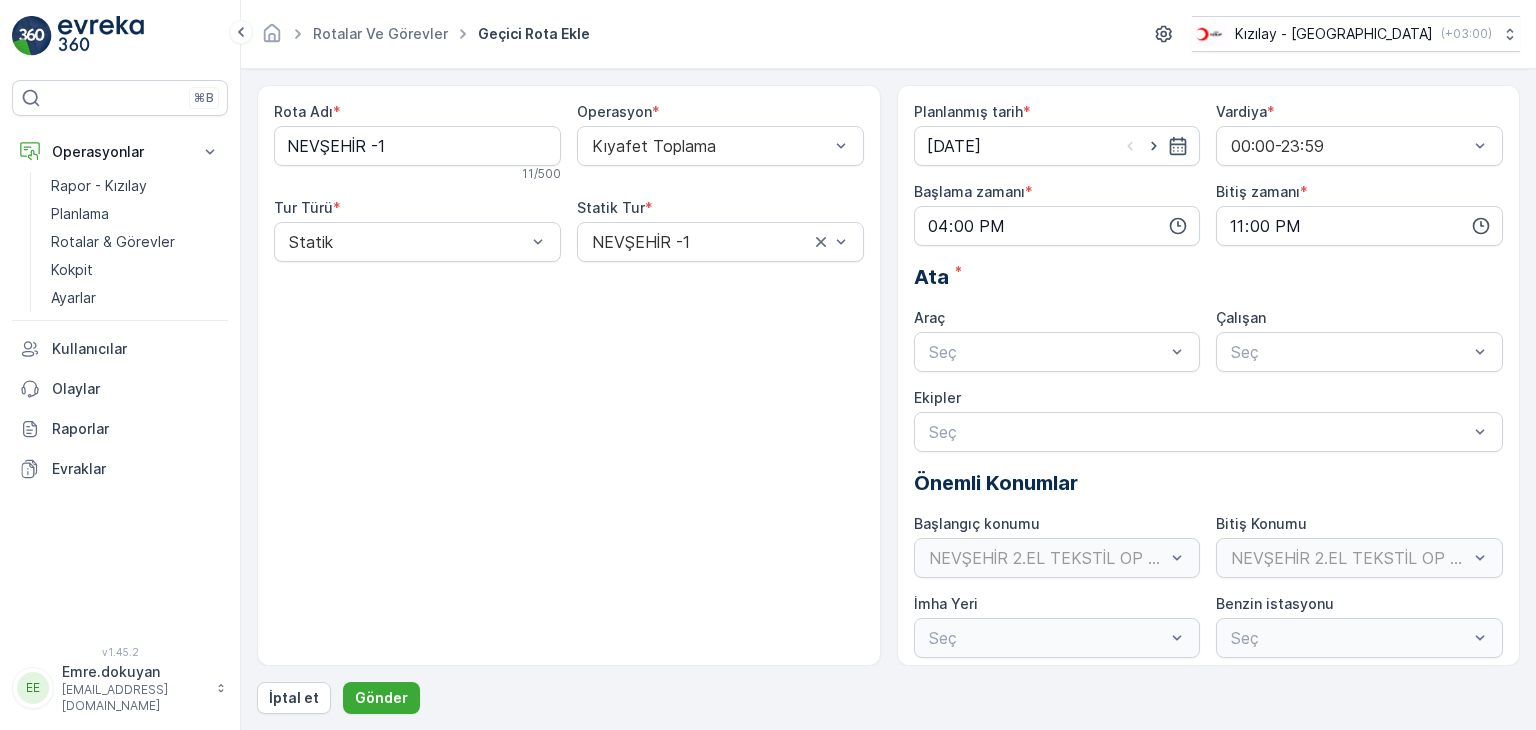 type on "23:59" 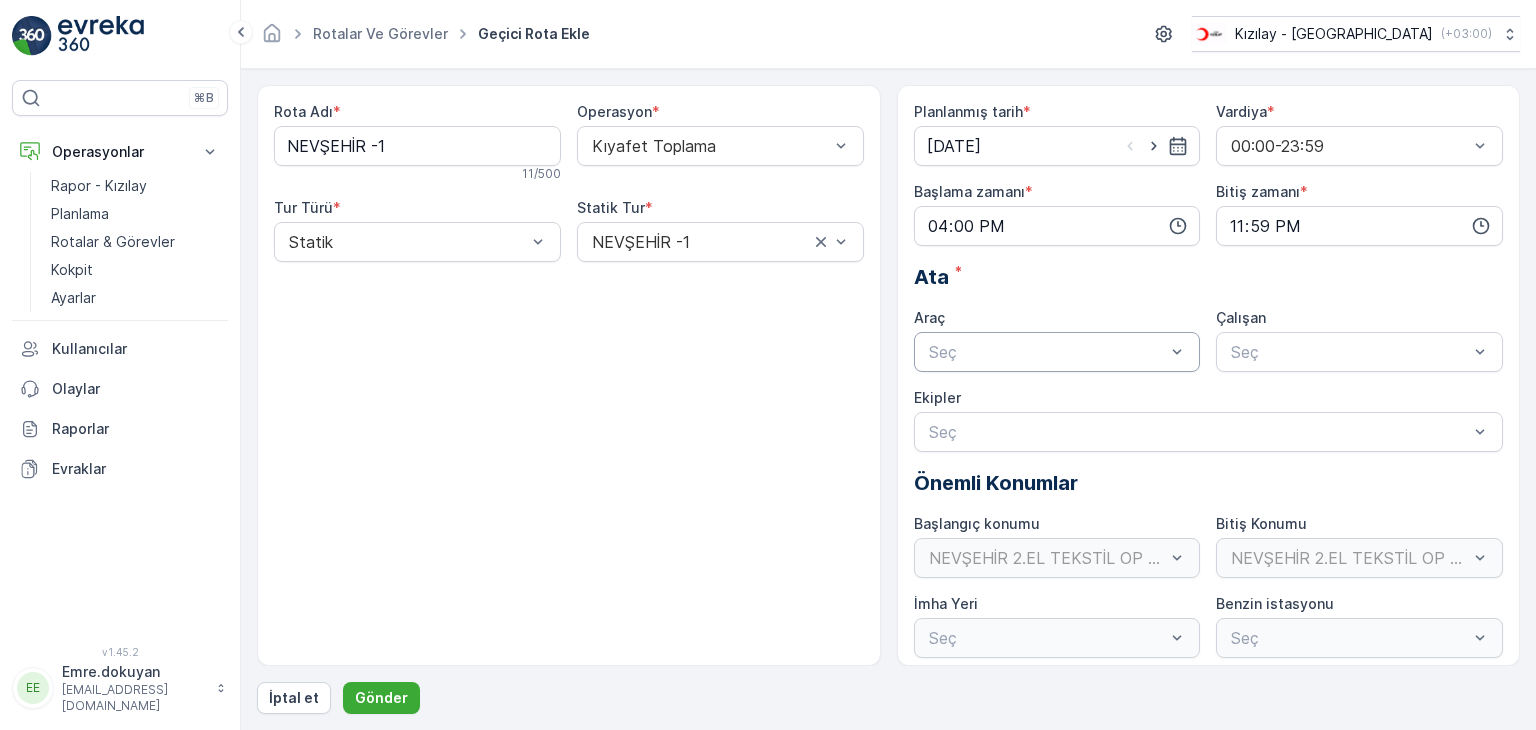 click at bounding box center [1047, 352] 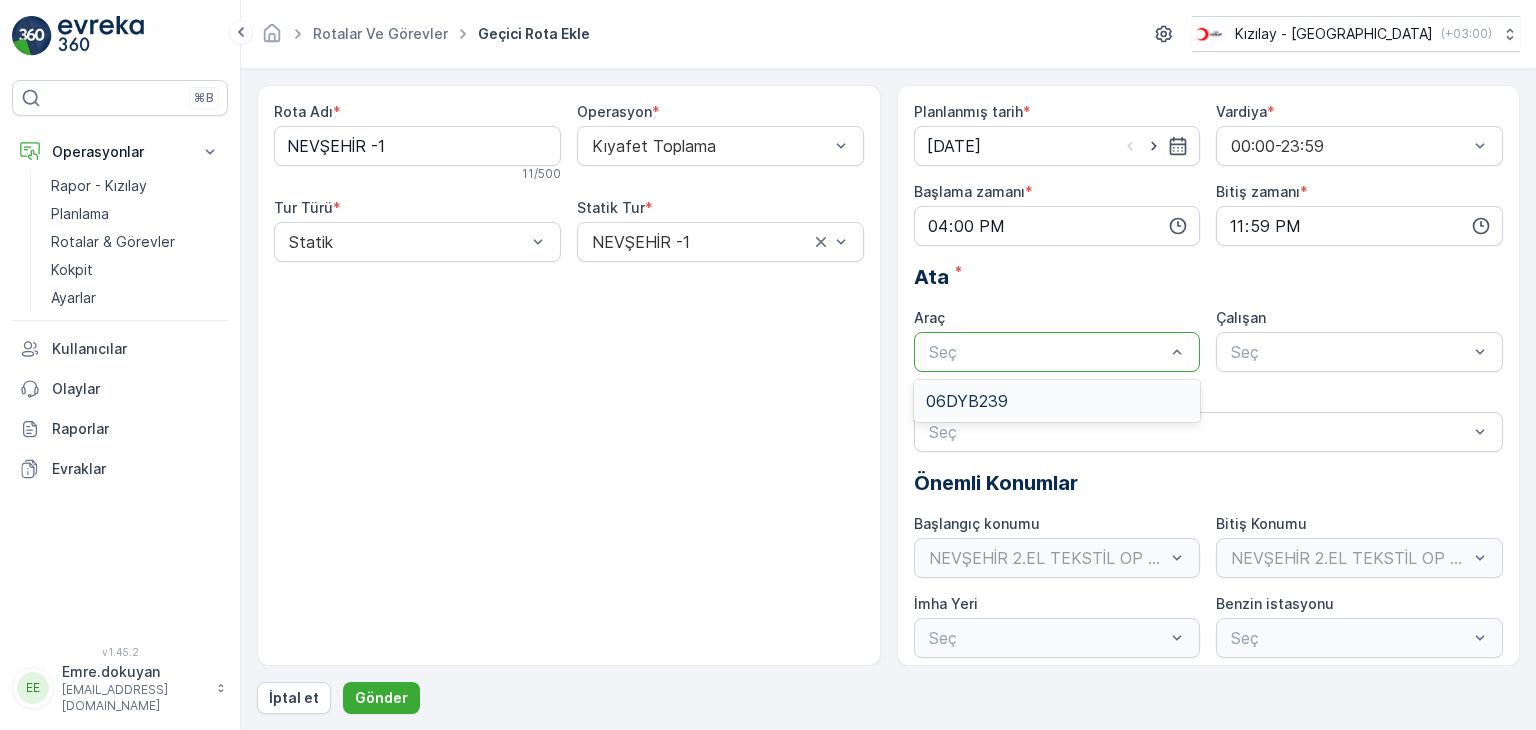 click on "06DYB239" at bounding box center (967, 401) 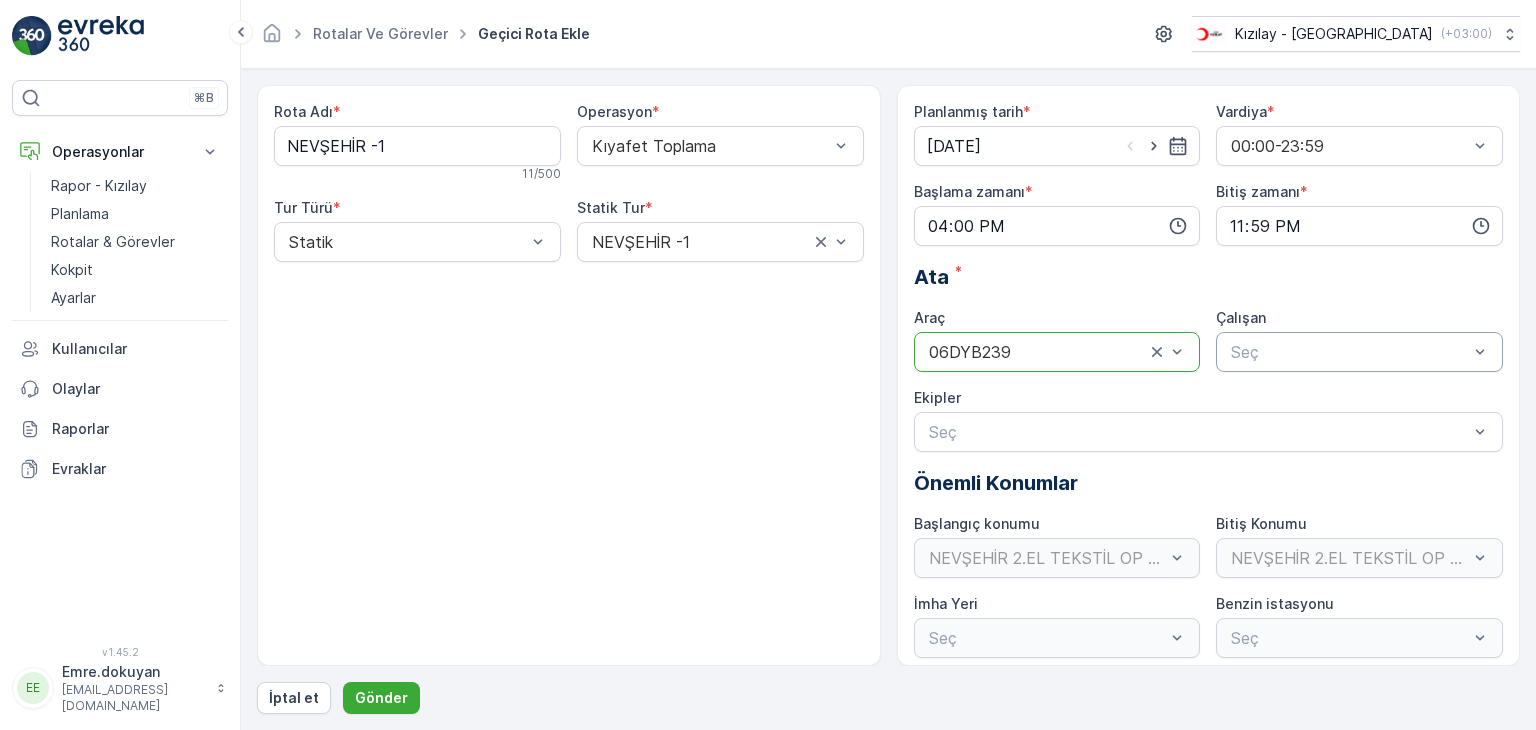 click at bounding box center (1349, 352) 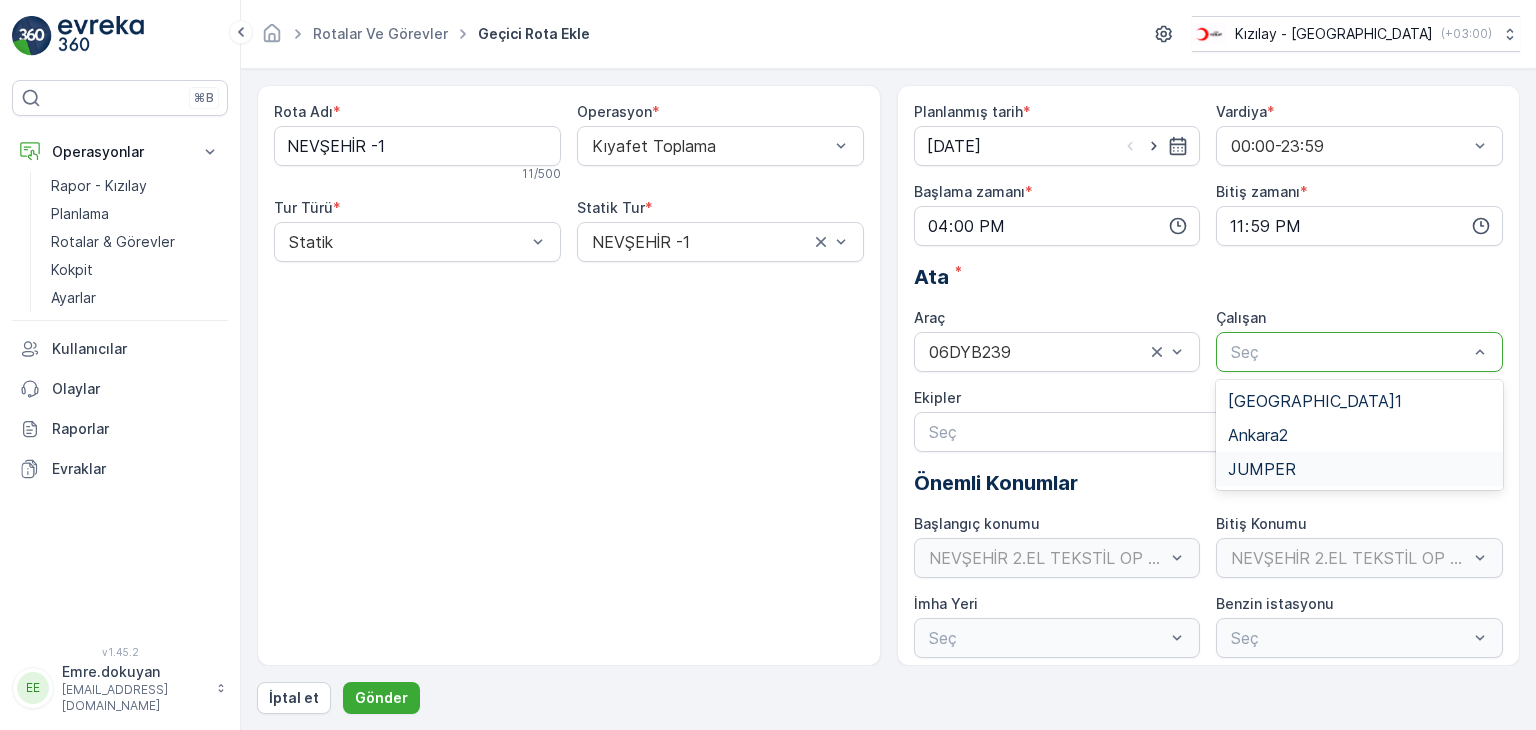 click on "JUMPER" at bounding box center [1359, 469] 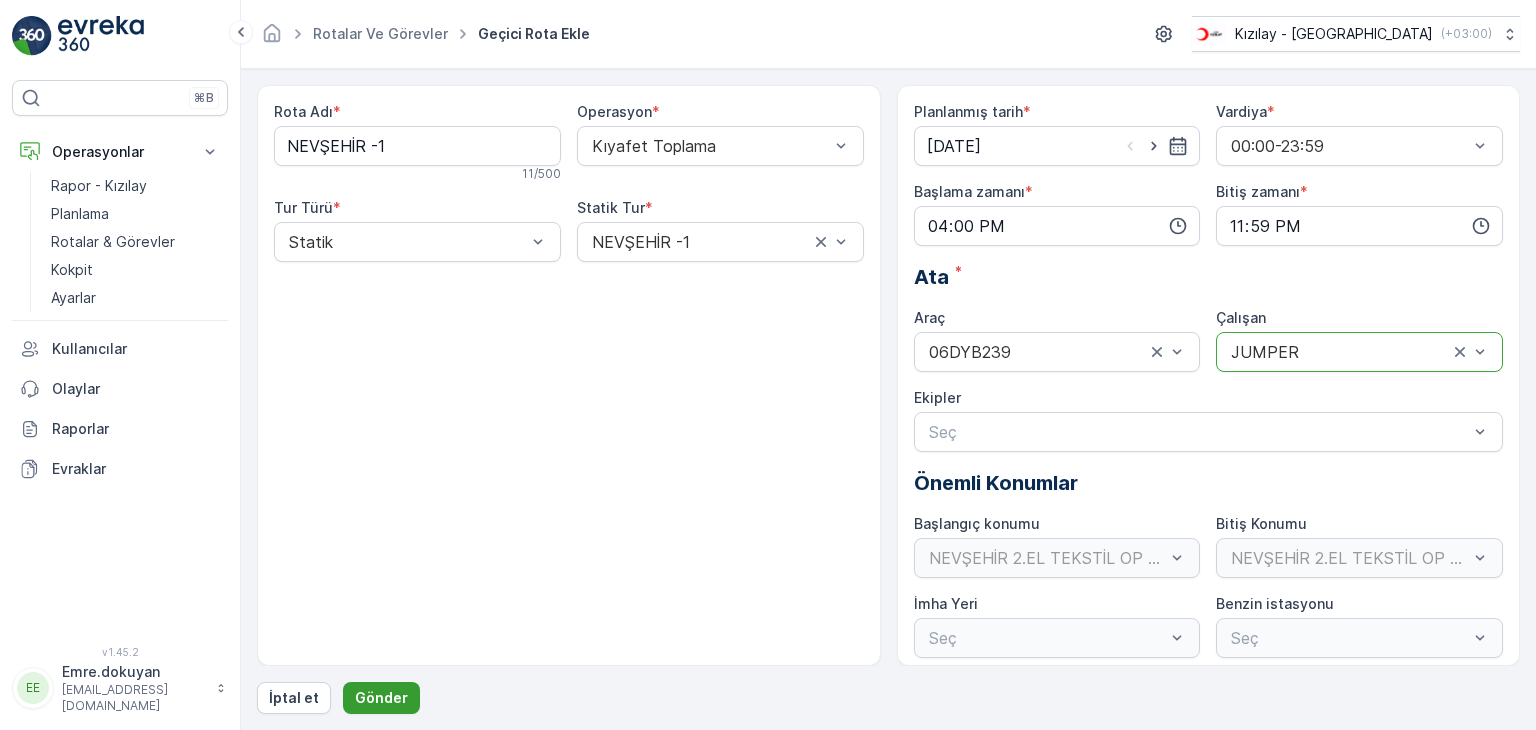 click on "Gönder" at bounding box center (381, 698) 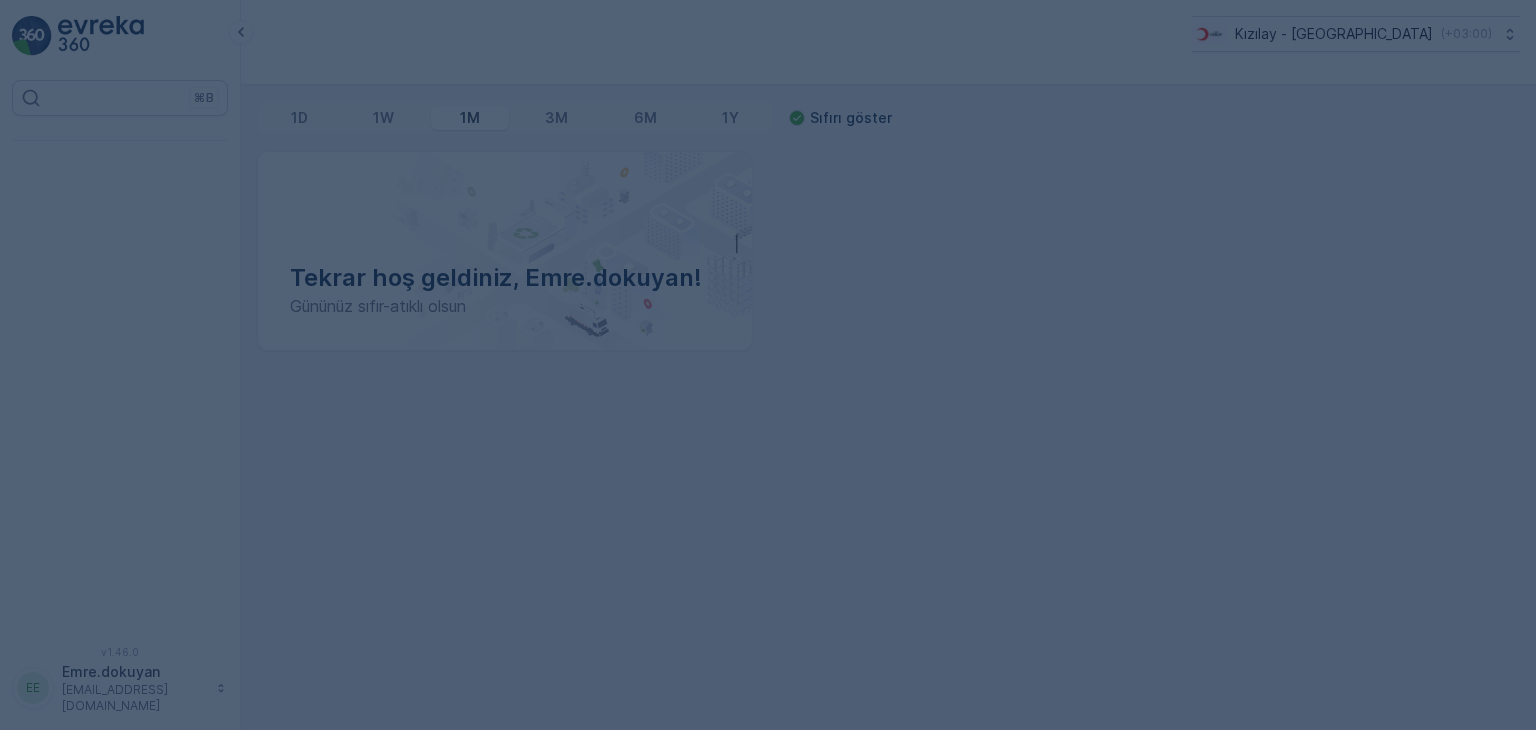 scroll, scrollTop: 0, scrollLeft: 0, axis: both 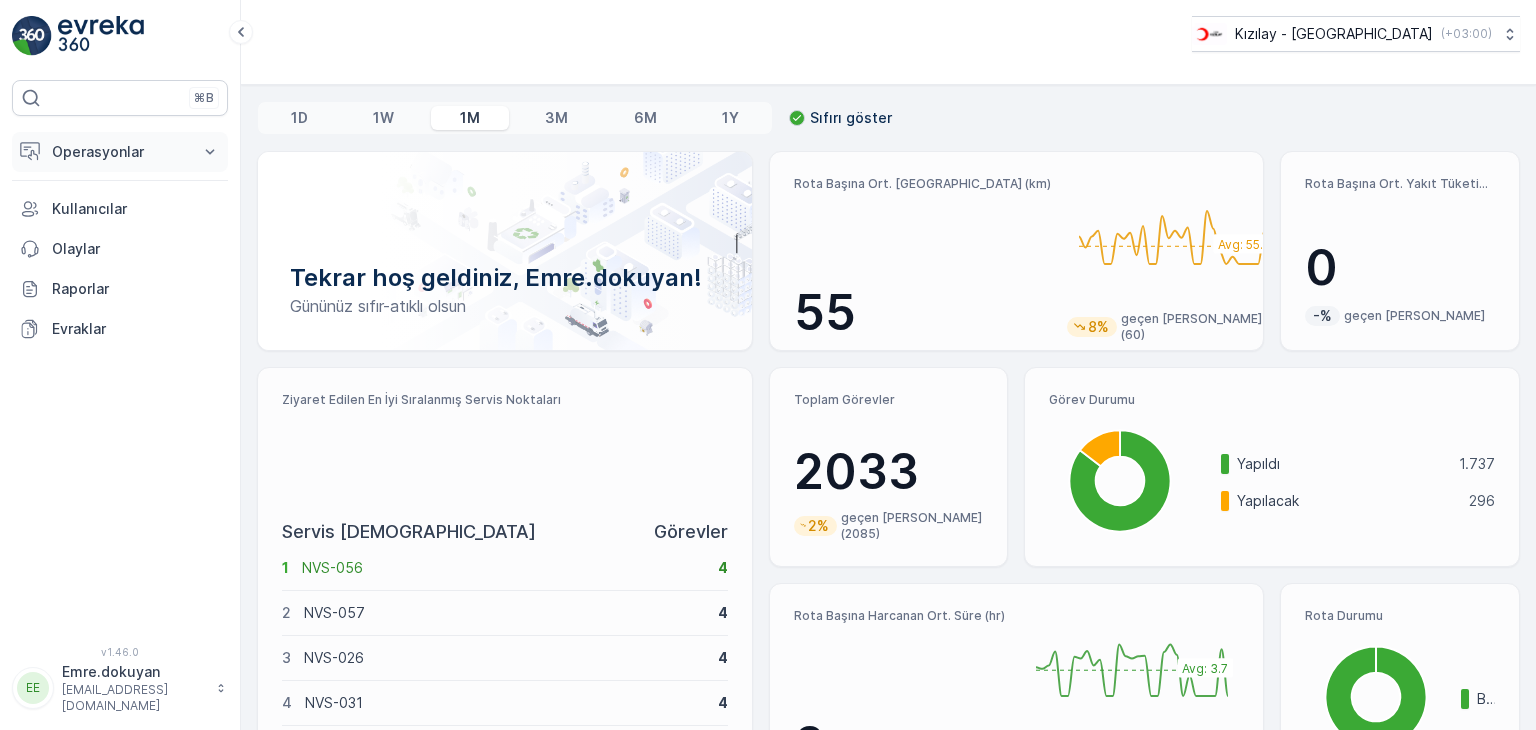click on "Operasyonlar" at bounding box center (120, 152) 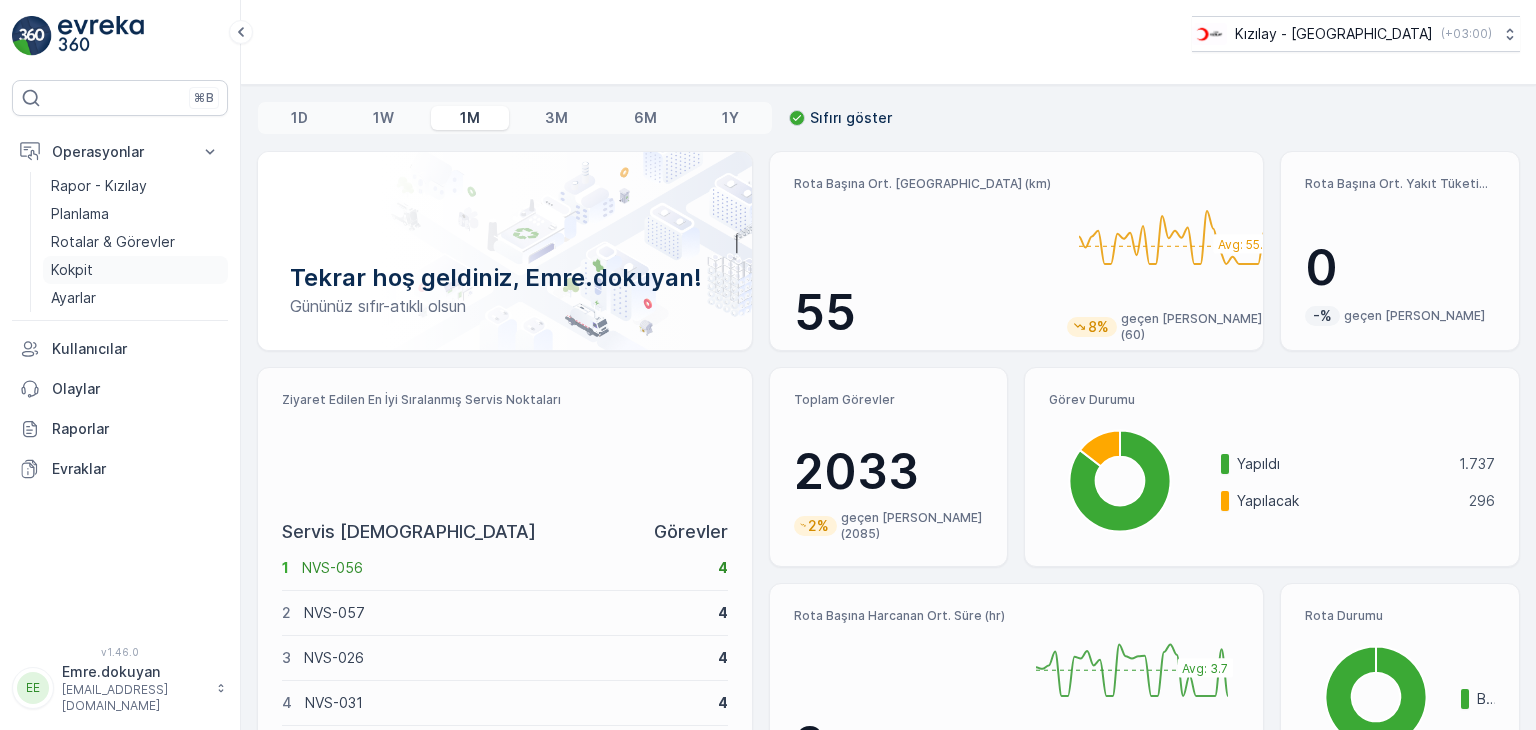click on "Kokpit" at bounding box center (135, 270) 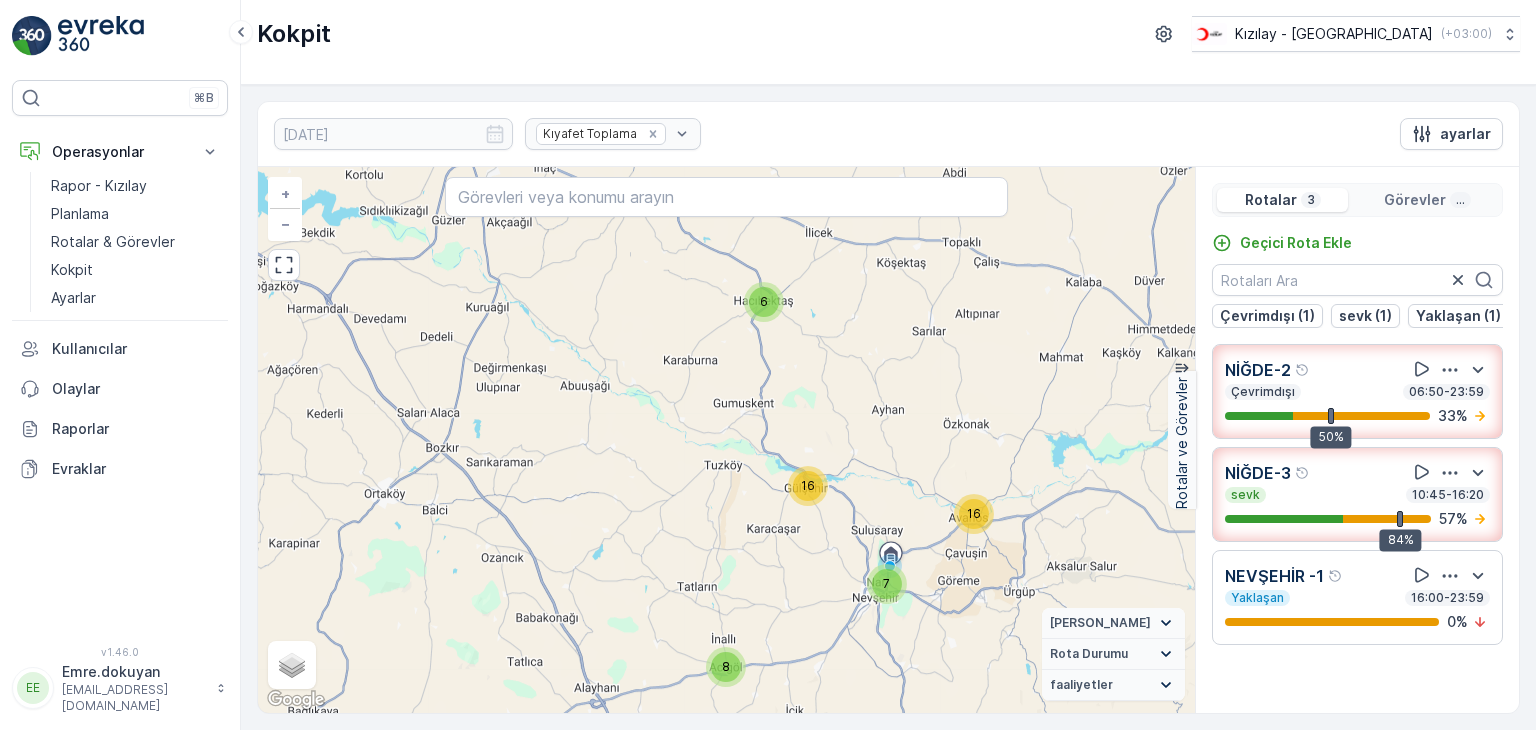 drag, startPoint x: 757, startPoint y: 295, endPoint x: 872, endPoint y: 485, distance: 222.09232 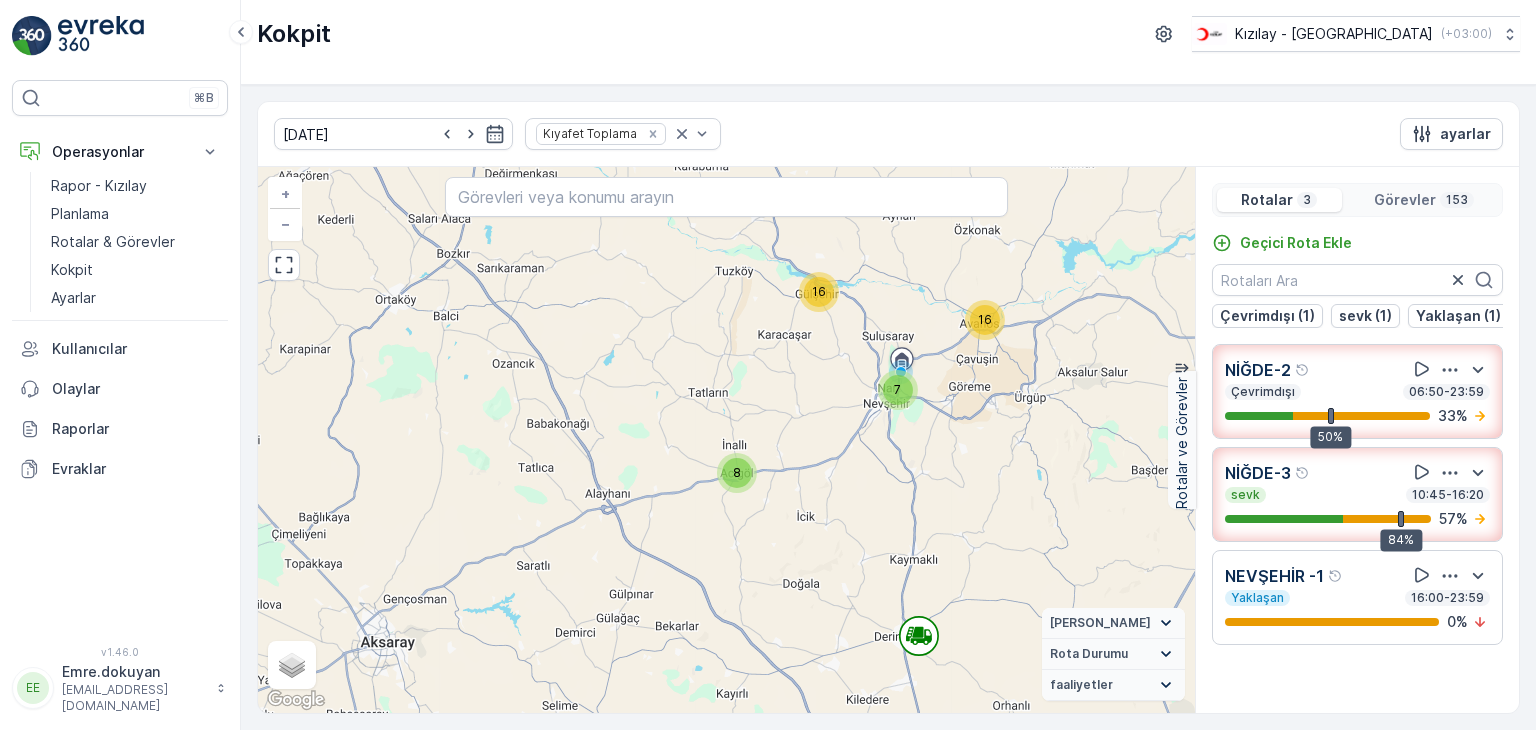 drag, startPoint x: 925, startPoint y: 659, endPoint x: 927, endPoint y: 472, distance: 187.0107 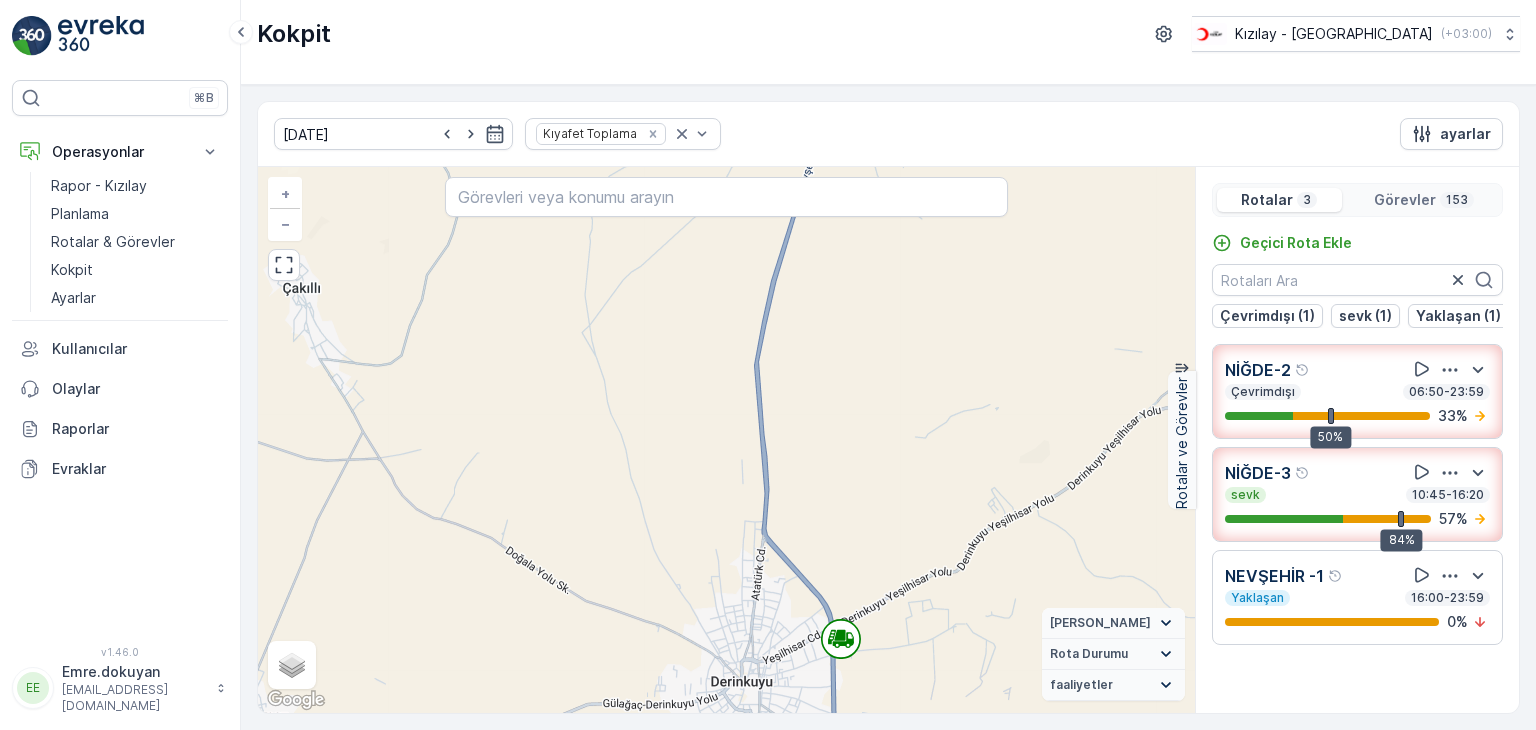 drag, startPoint x: 959, startPoint y: 413, endPoint x: 916, endPoint y: 525, distance: 119.97083 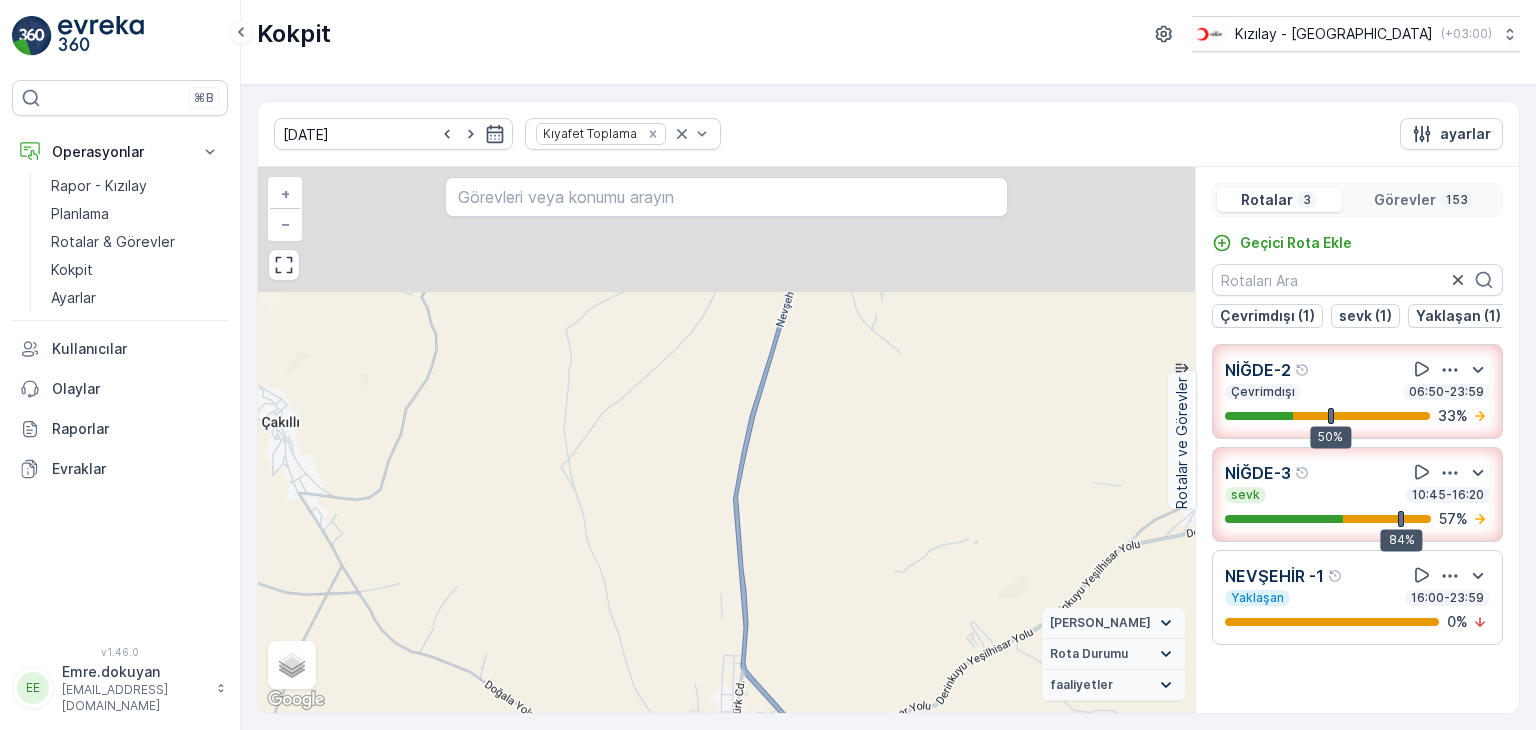 drag, startPoint x: 928, startPoint y: 387, endPoint x: 907, endPoint y: 521, distance: 135.63554 